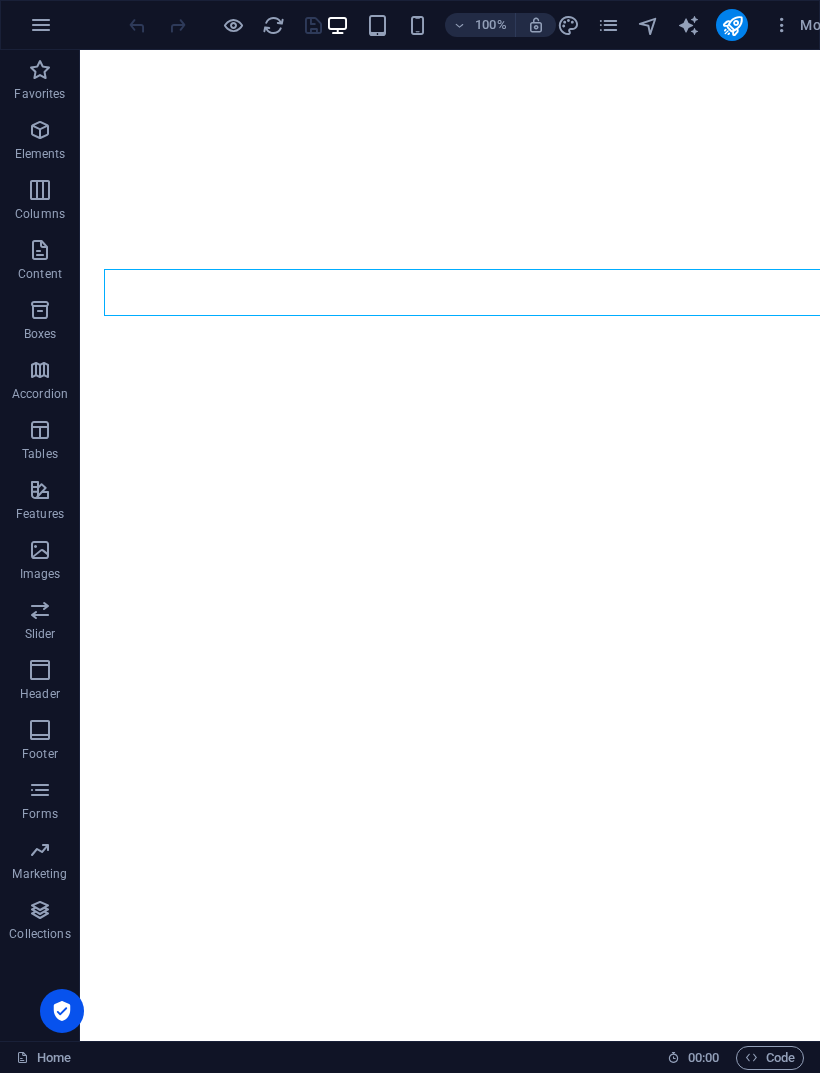 scroll, scrollTop: 0, scrollLeft: 0, axis: both 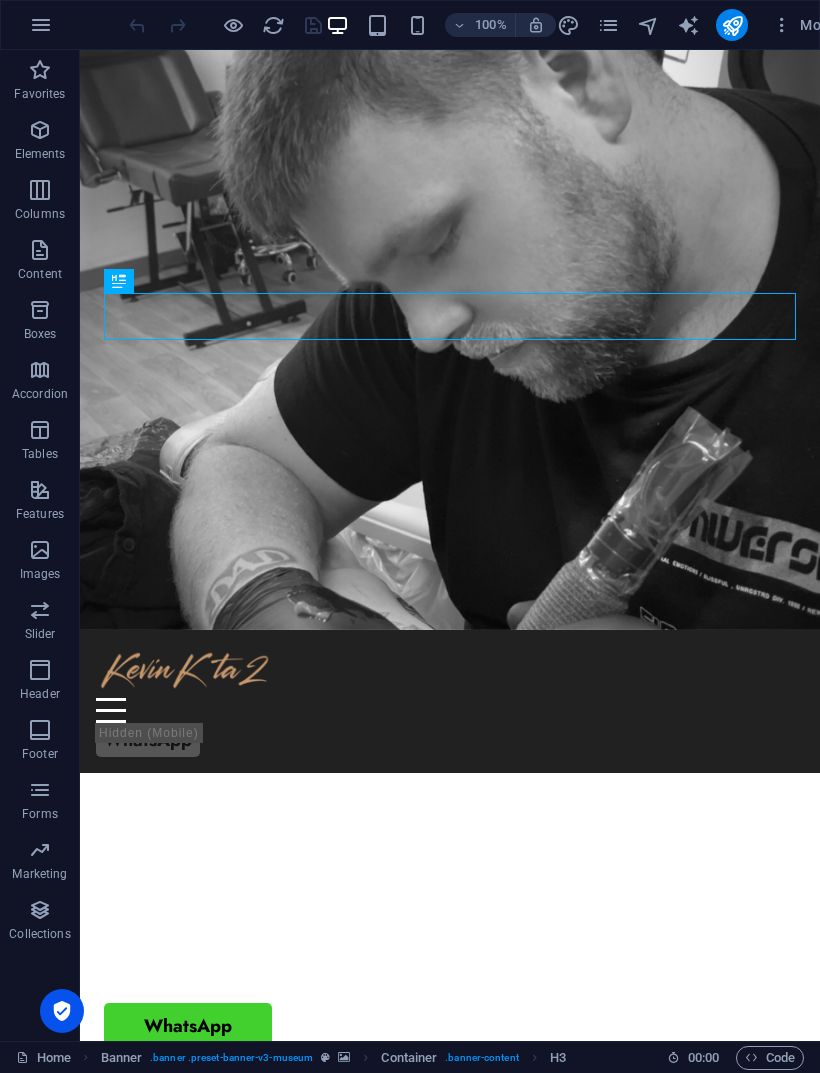 click at bounding box center (40, 850) 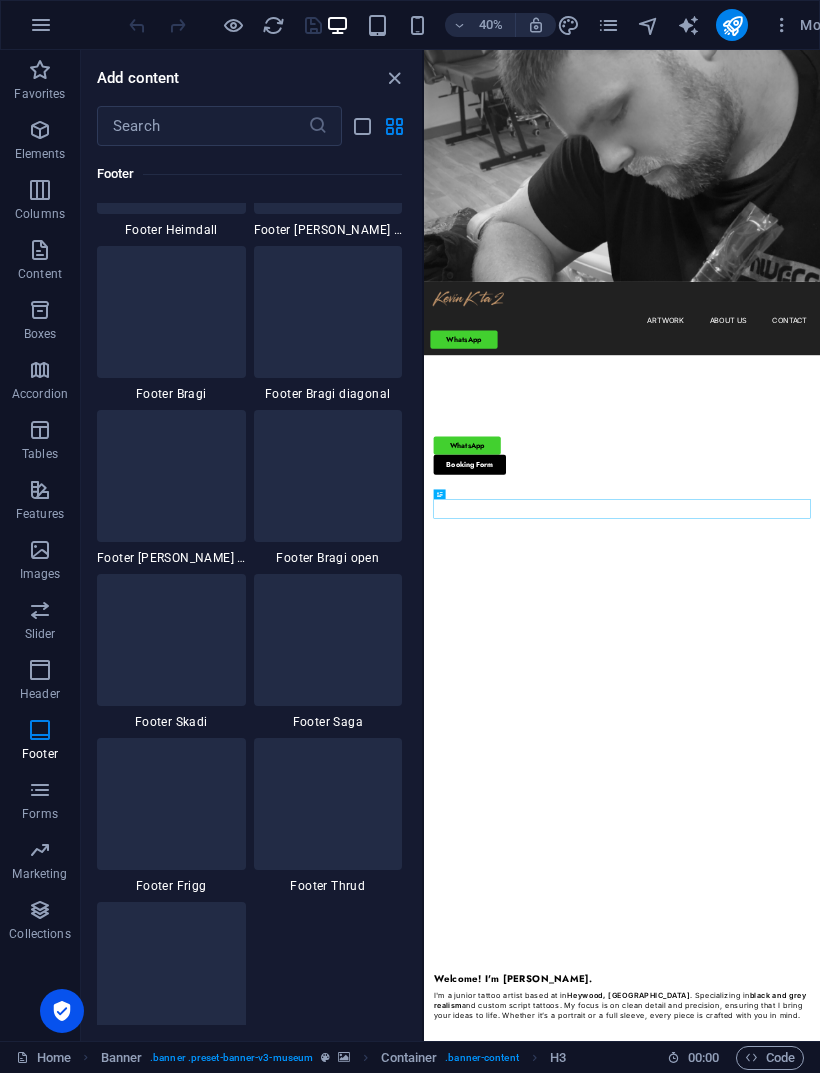 scroll, scrollTop: 13523, scrollLeft: 0, axis: vertical 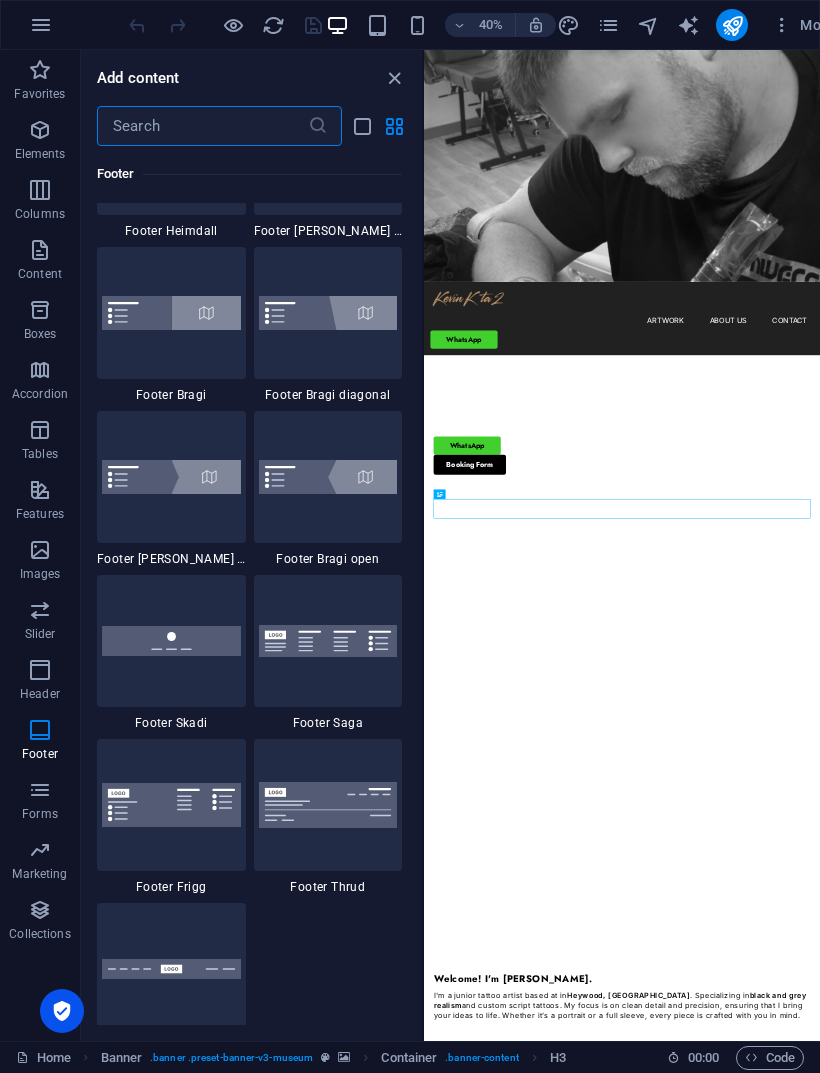 click at bounding box center [394, 78] 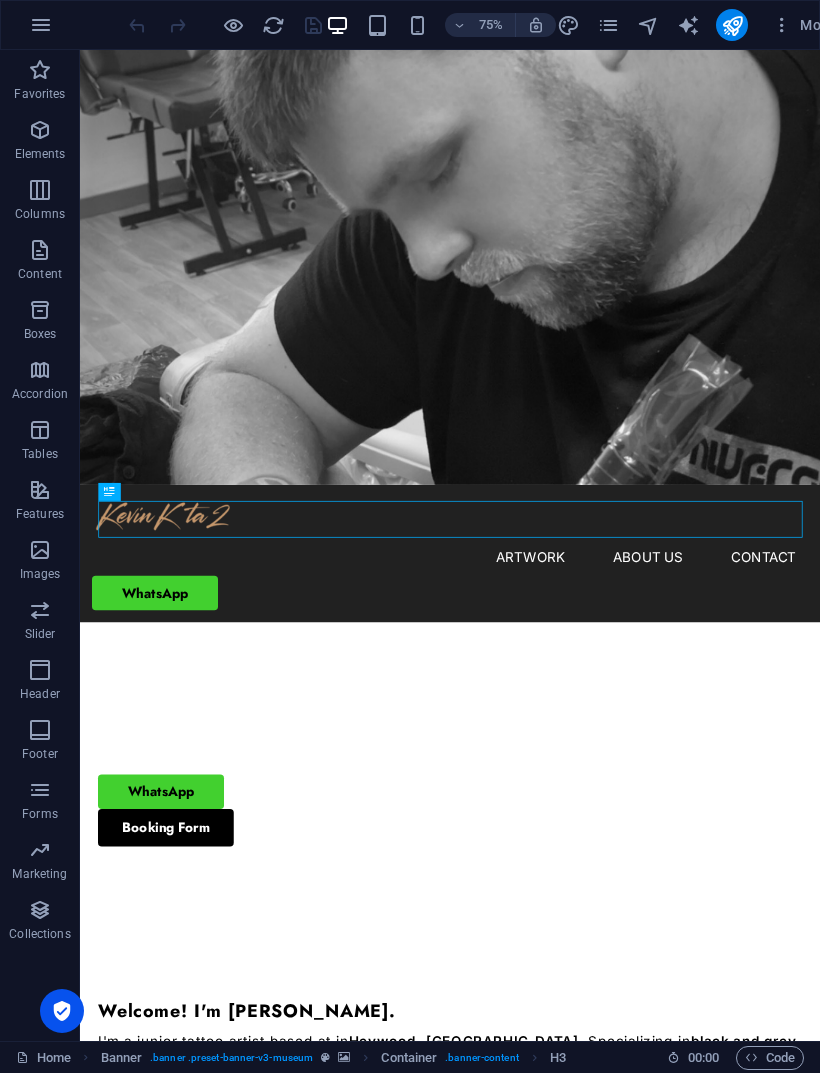 click at bounding box center (608, 25) 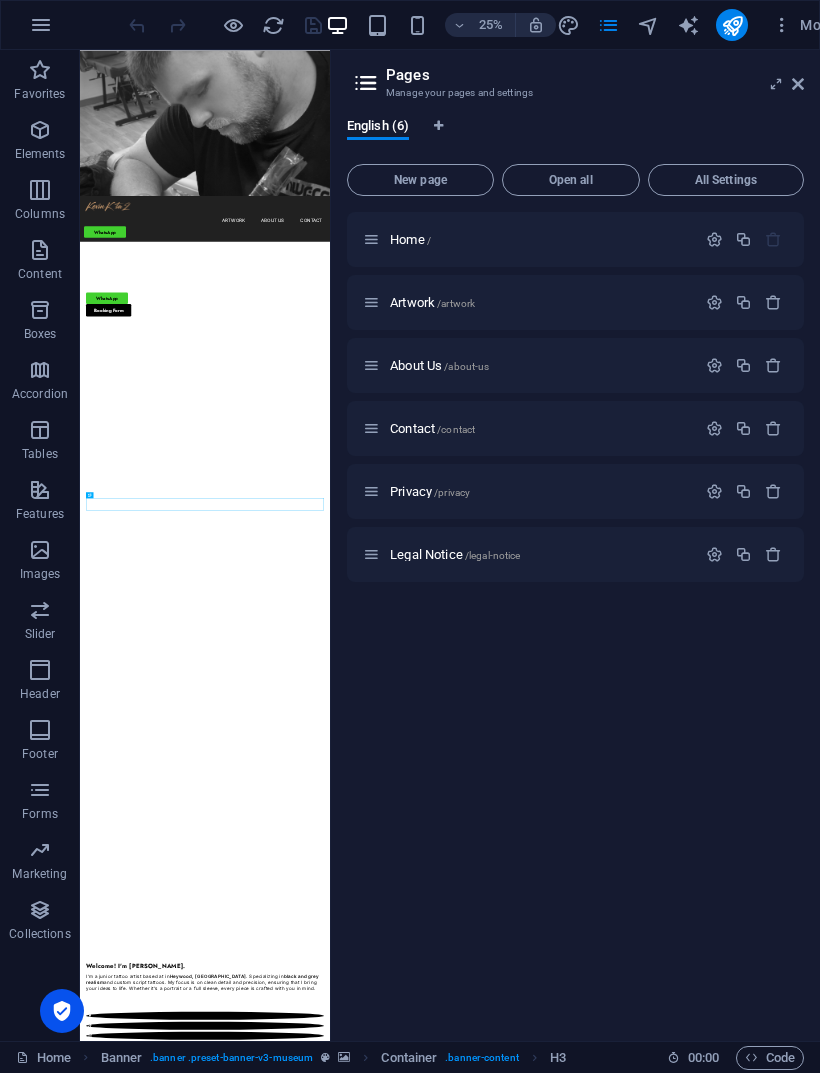 click on "Home / Artwork /artwork About Us /about-us Contact /contact Privacy /privacy Legal Notice /legal-notice" at bounding box center (575, 618) 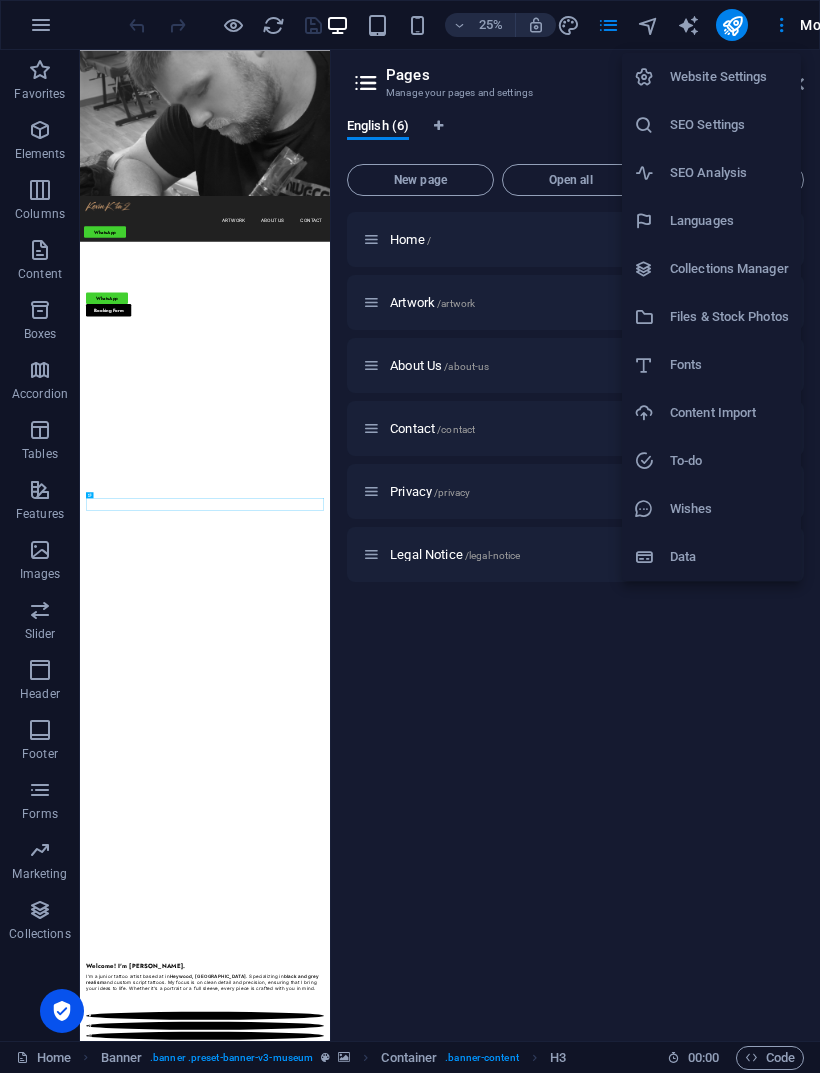 click at bounding box center [410, 536] 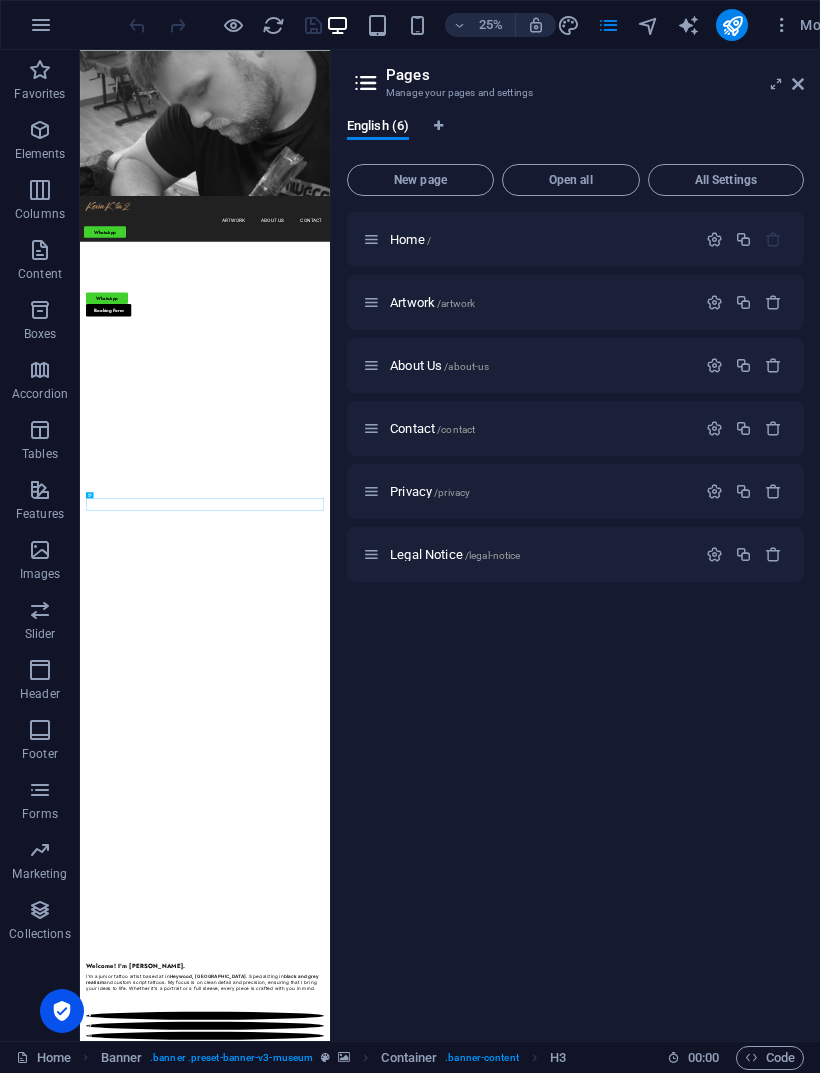 click at bounding box center (798, 84) 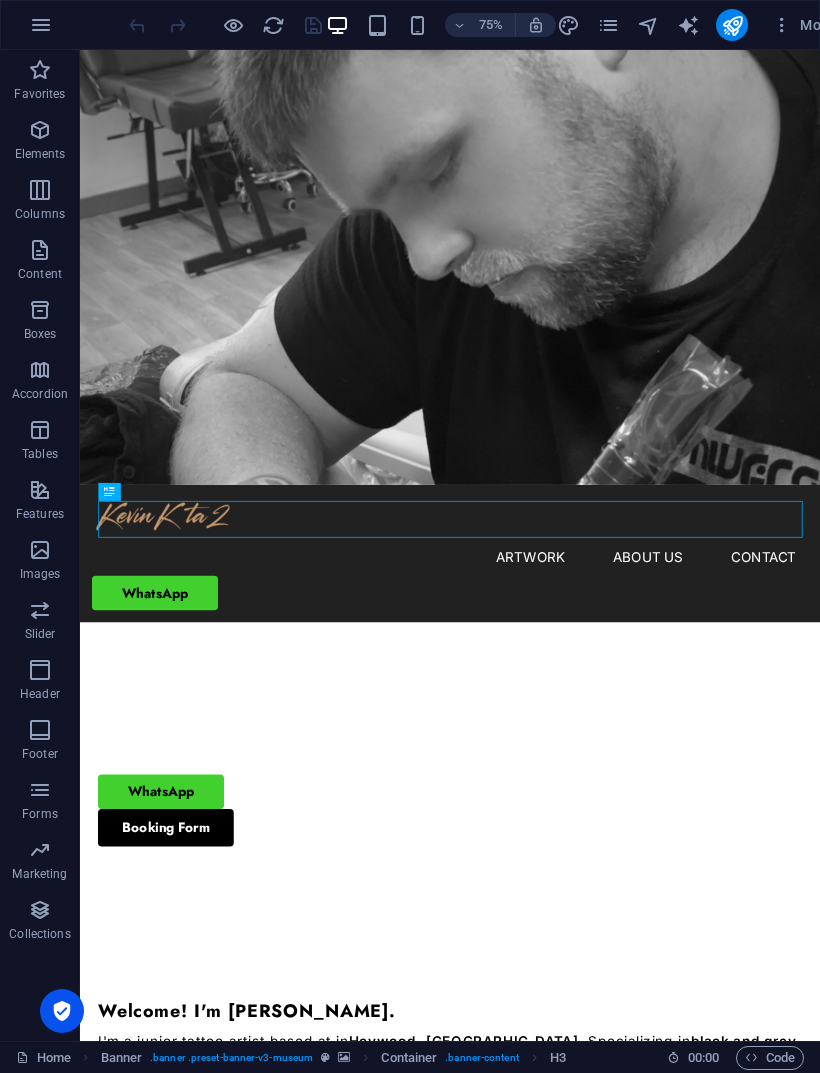 click at bounding box center (782, 25) 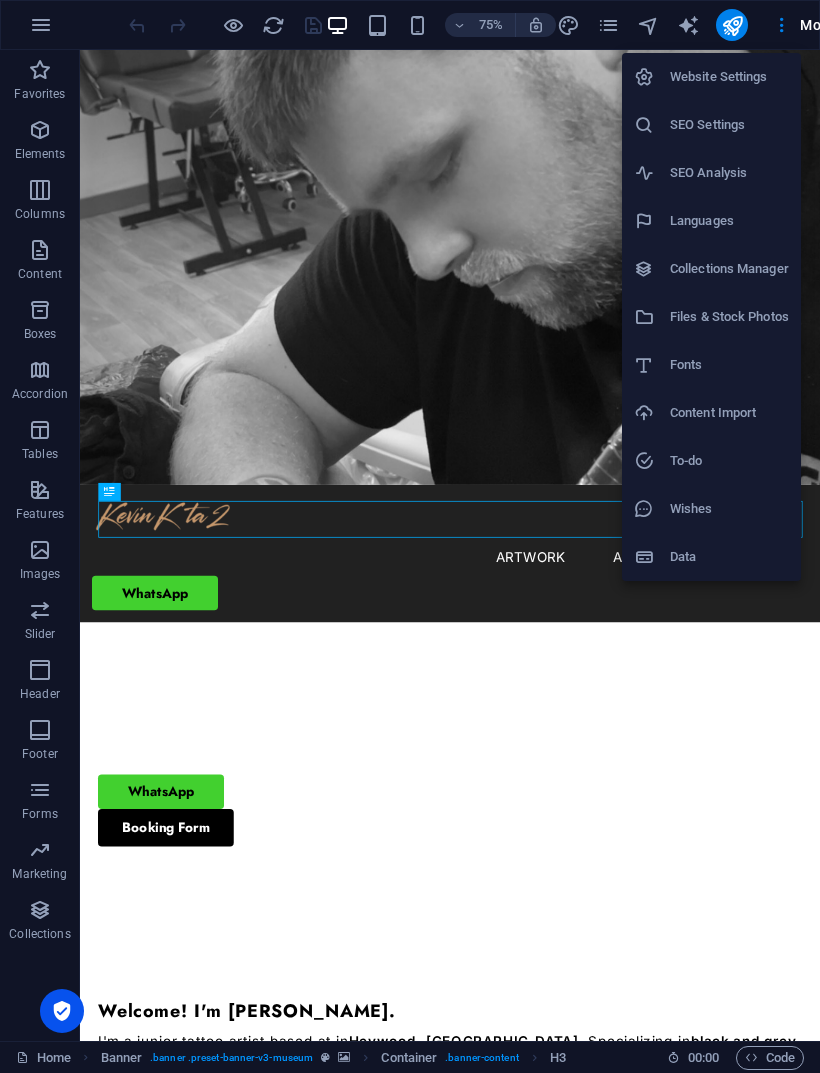 click on "Data" at bounding box center (729, 557) 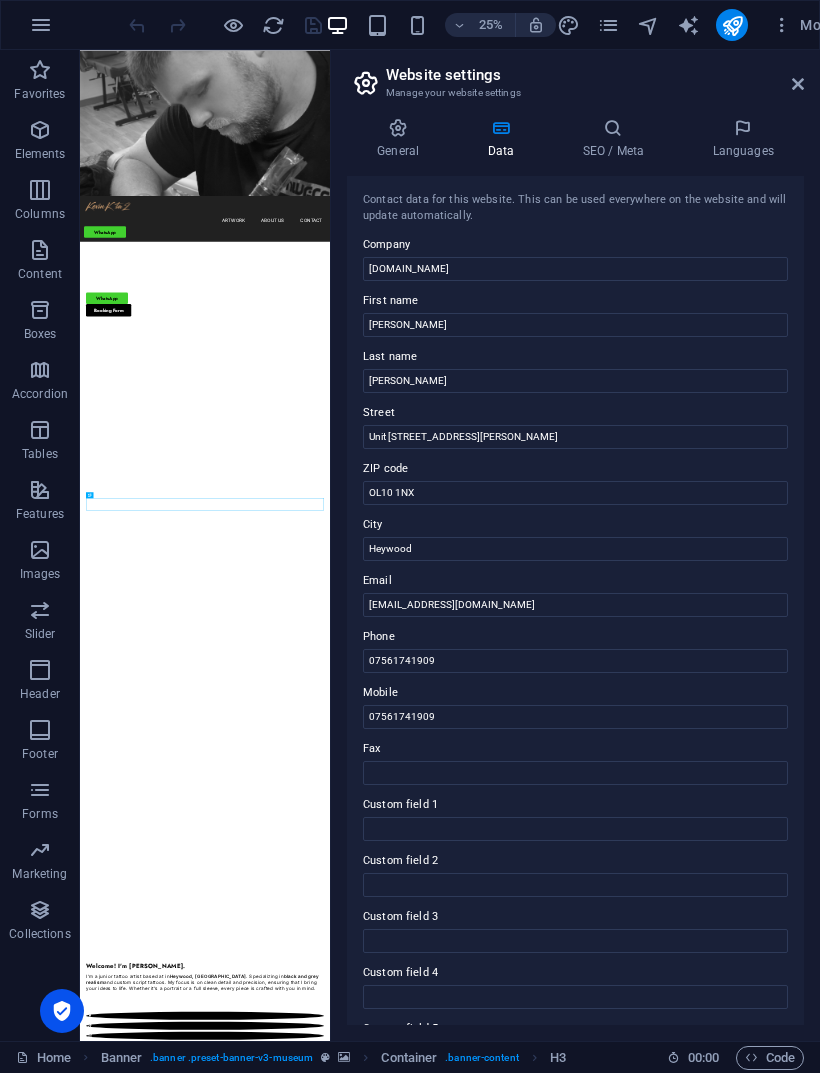 scroll, scrollTop: 0, scrollLeft: 0, axis: both 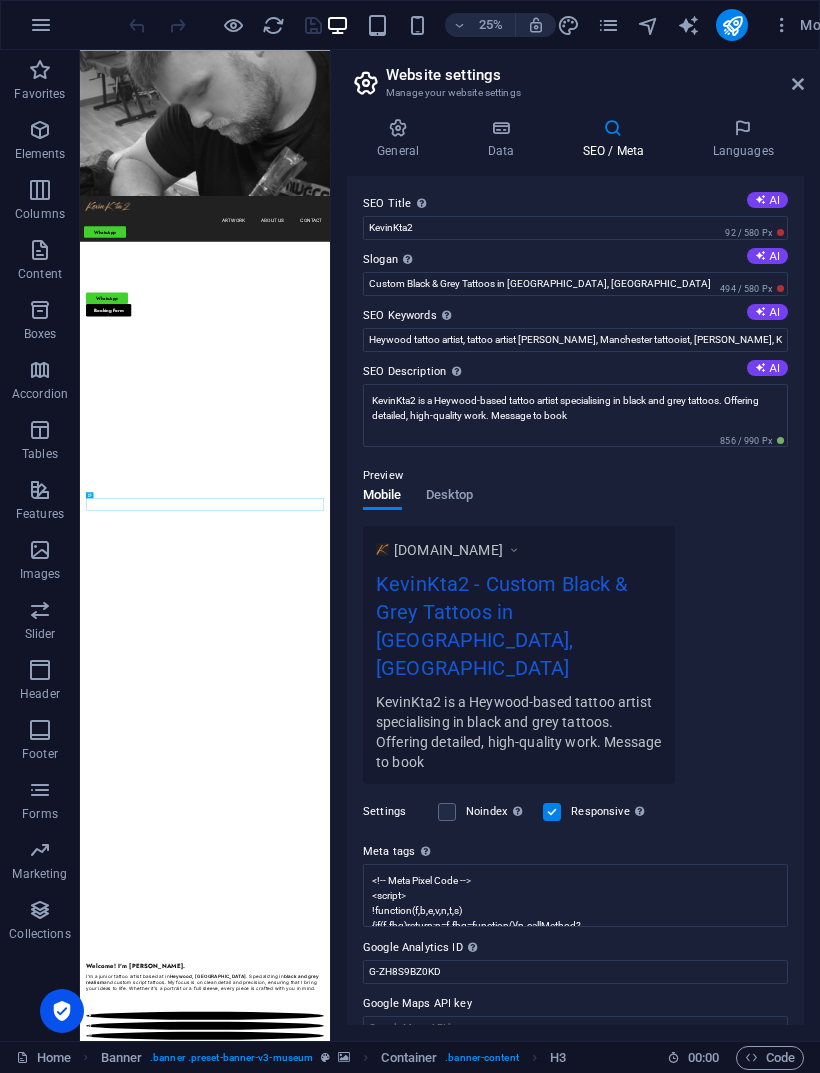 click on "General" at bounding box center [402, 139] 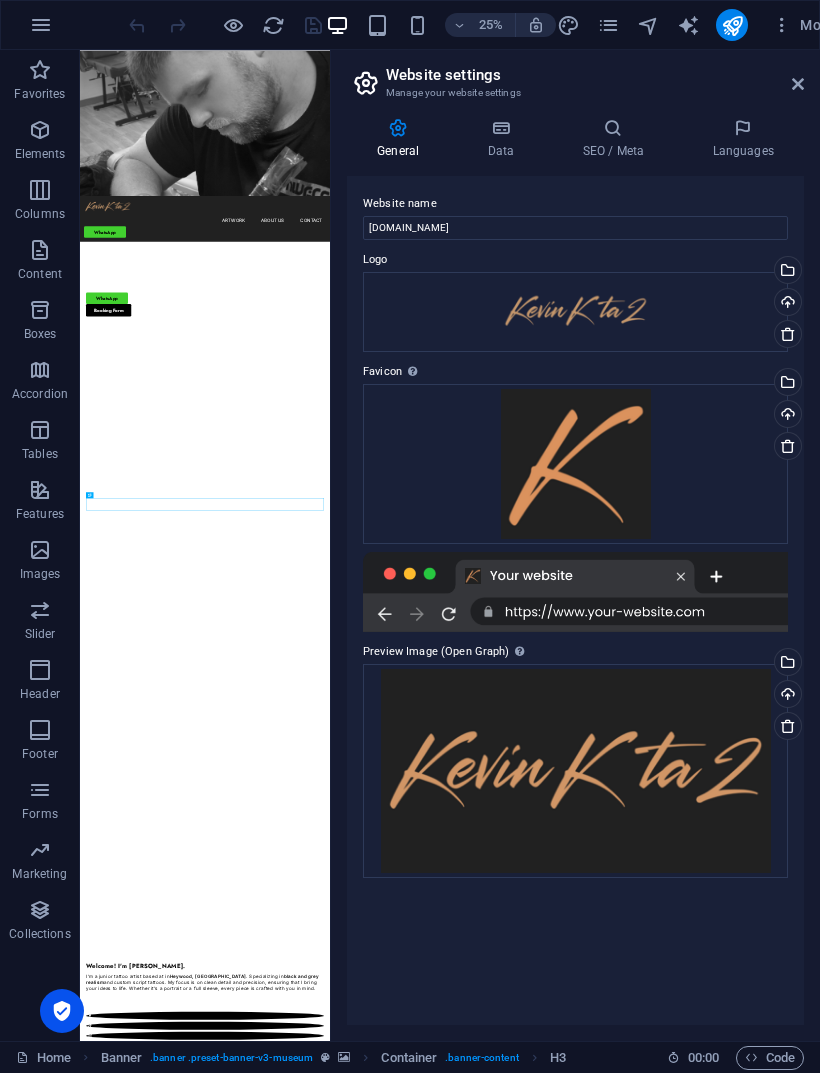 click on "Data" at bounding box center [504, 139] 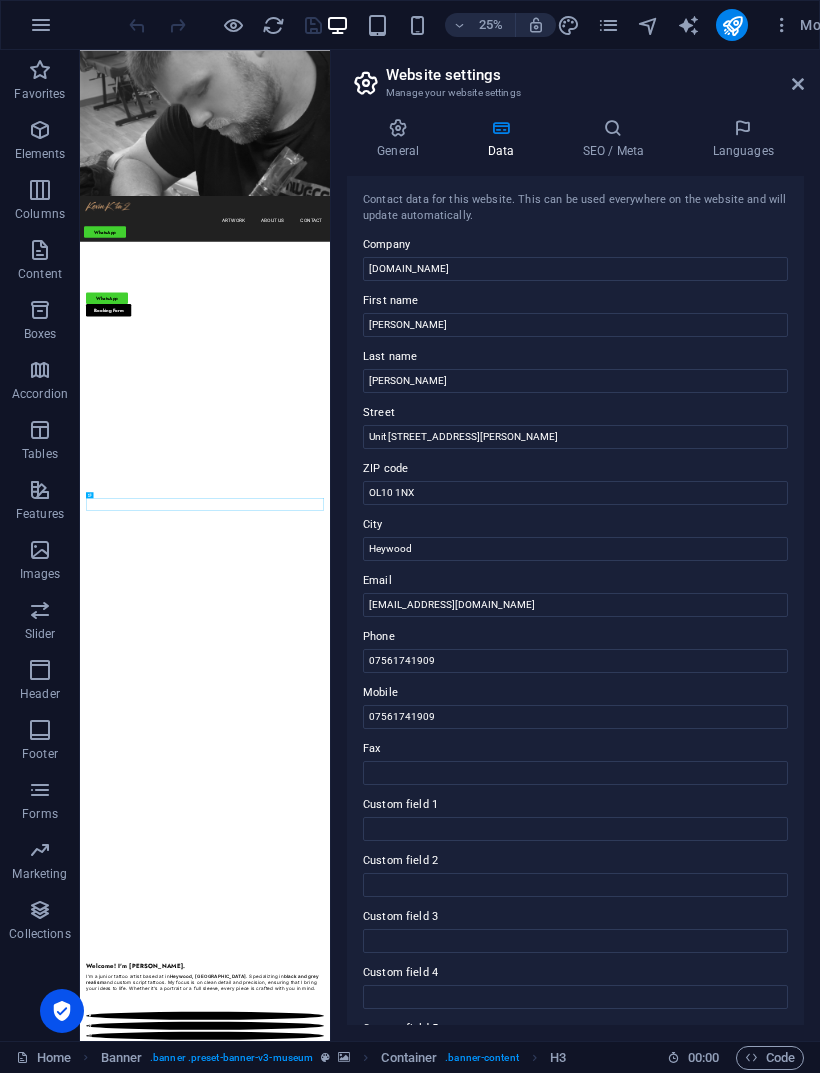 click at bounding box center (743, 128) 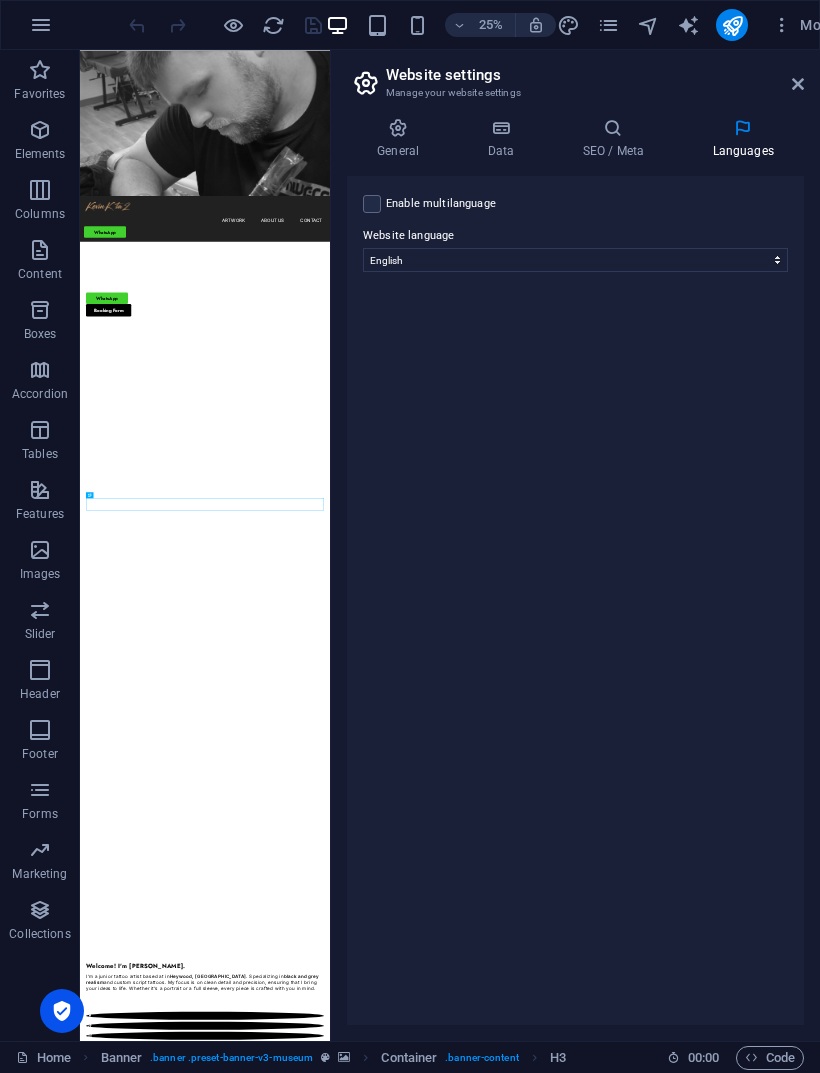 click at bounding box center [798, 84] 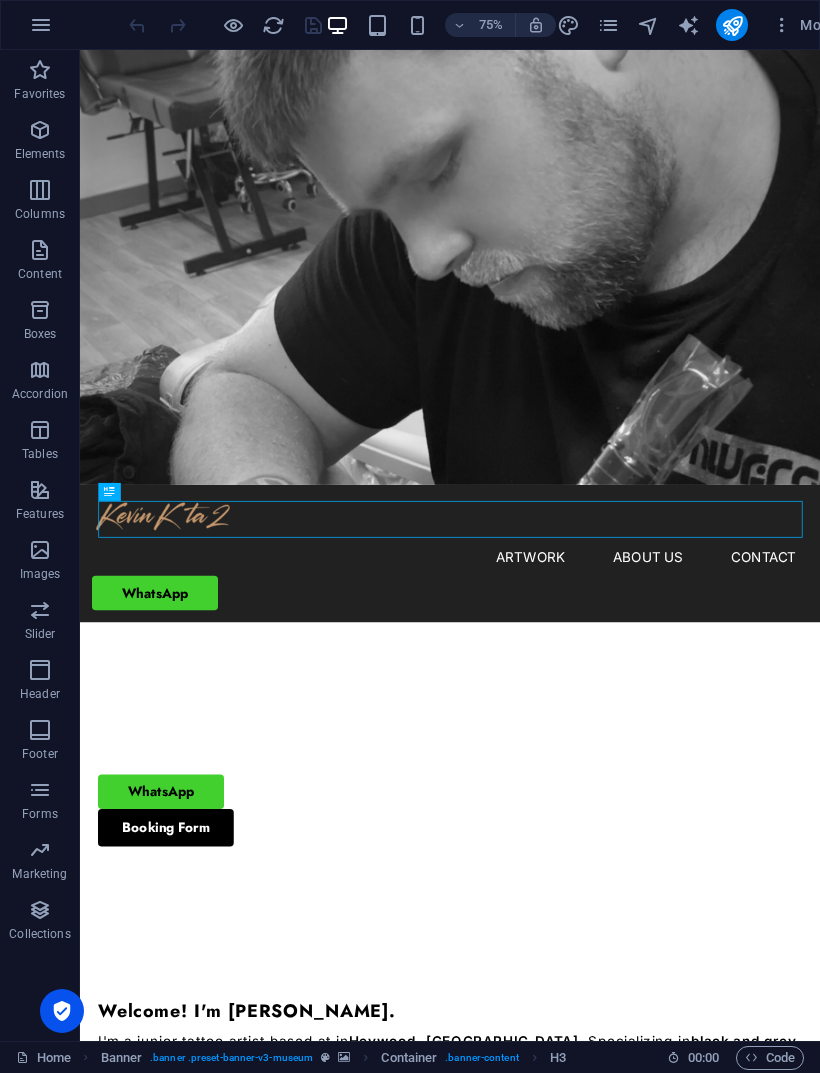 click on "More" at bounding box center (803, 25) 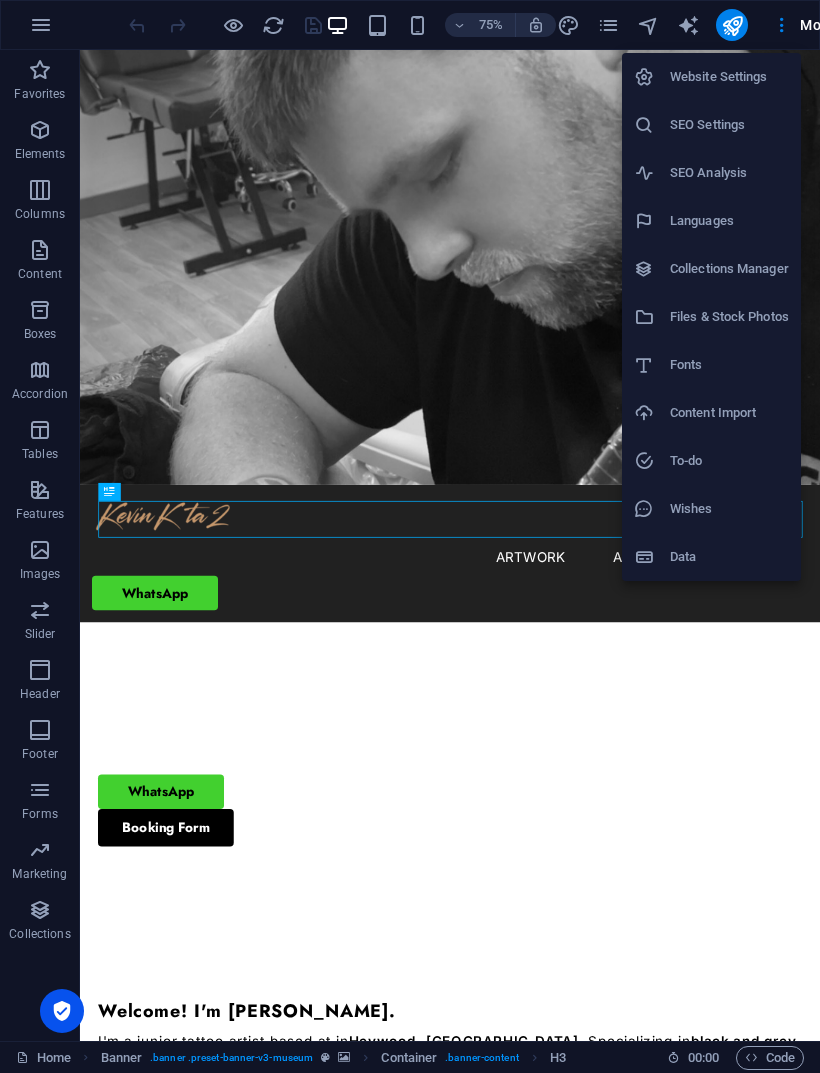 click on "SEO Analysis" at bounding box center [729, 173] 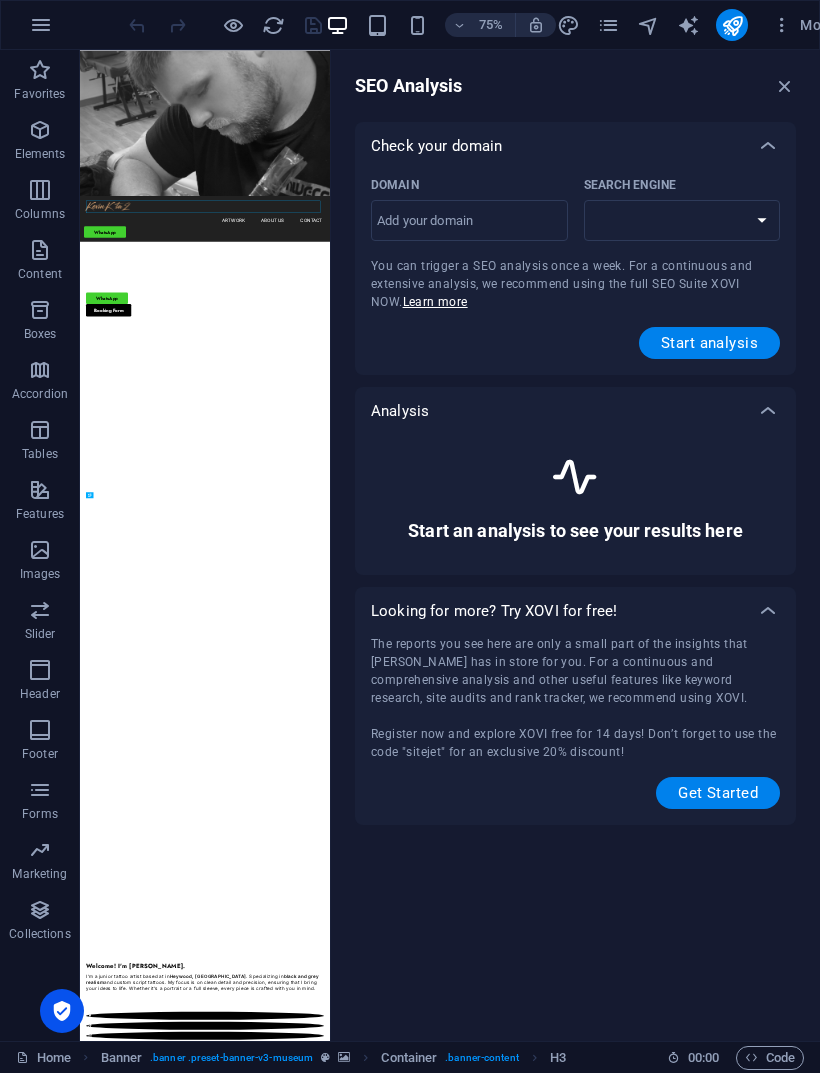 select on "[DOMAIN_NAME]" 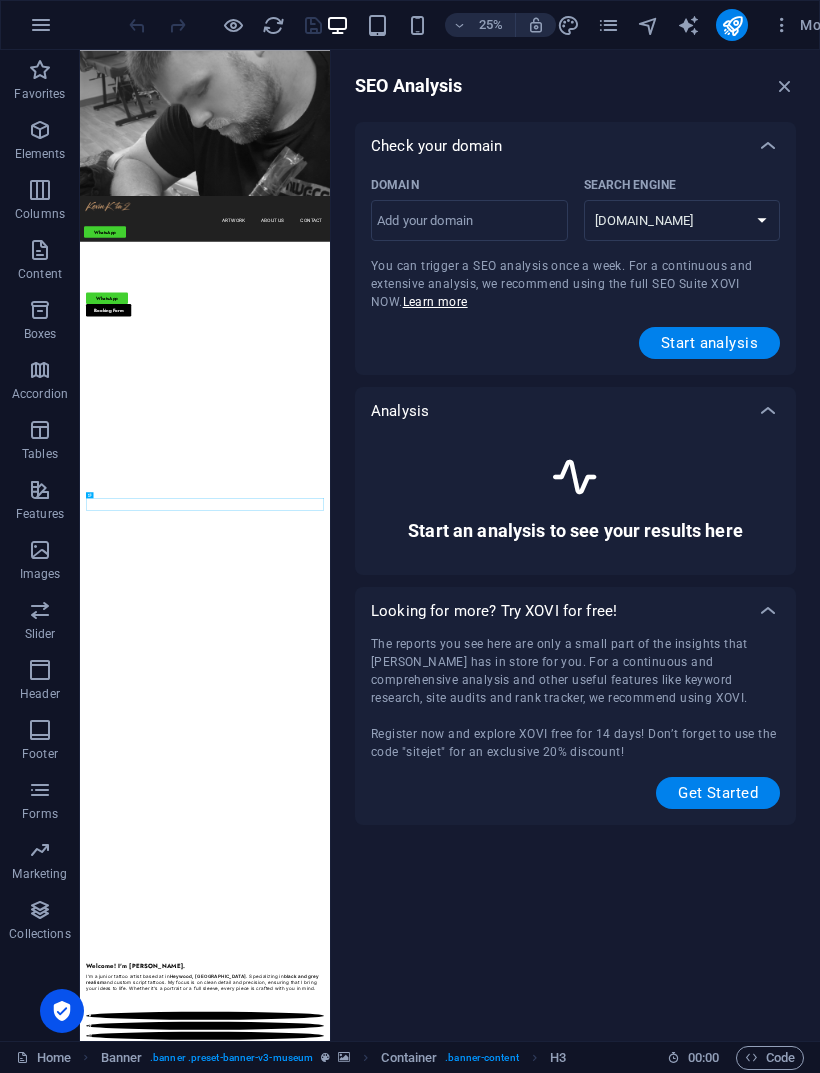 click on "Domain ​" at bounding box center [469, 221] 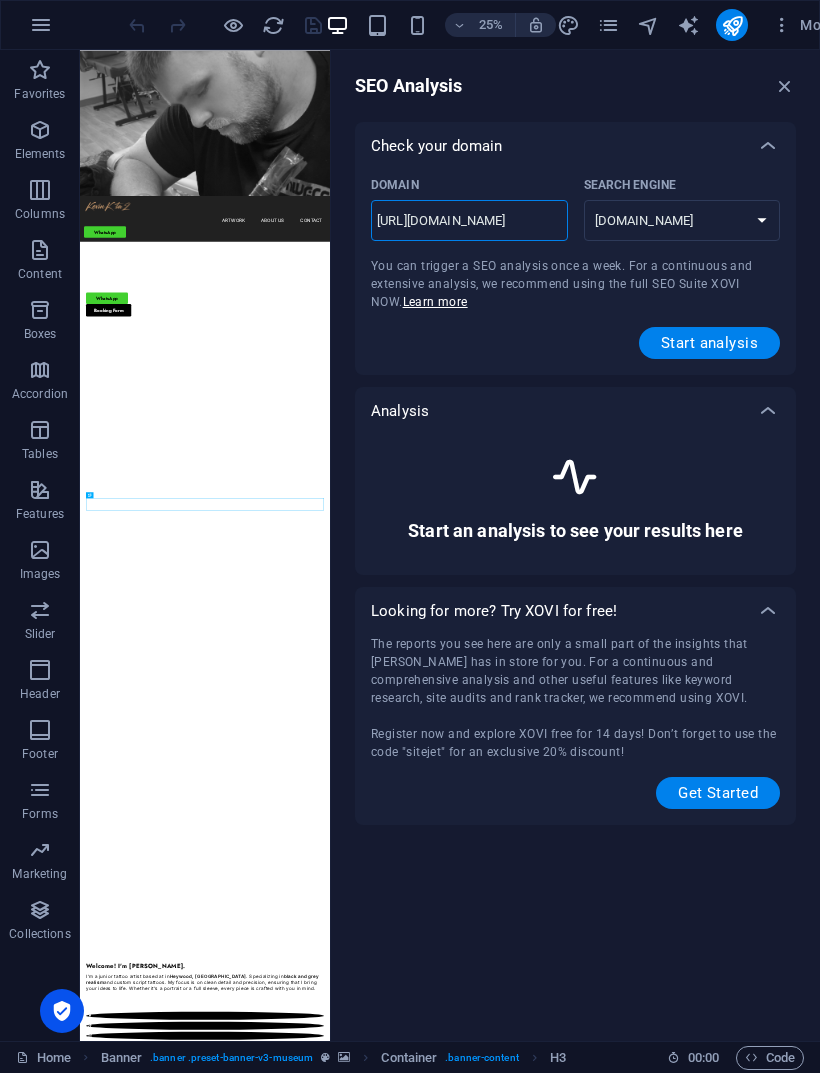 click on "Domain [URL][DOMAIN_NAME] ​ Search Engine [DOMAIN_NAME] [DOMAIN_NAME] [DOMAIN_NAME] [DOMAIN_NAME] [DOMAIN_NAME] [DOMAIN_NAME] [DOMAIN_NAME] [DOMAIN_NAME] [DOMAIN_NAME] [DOMAIN_NAME] You can trigger a SEO analysis once a week. For a continuous and extensive analysis, we recommend using the full SEO Suite XOVI NOW.  Learn more Start analysis" at bounding box center [575, 264] 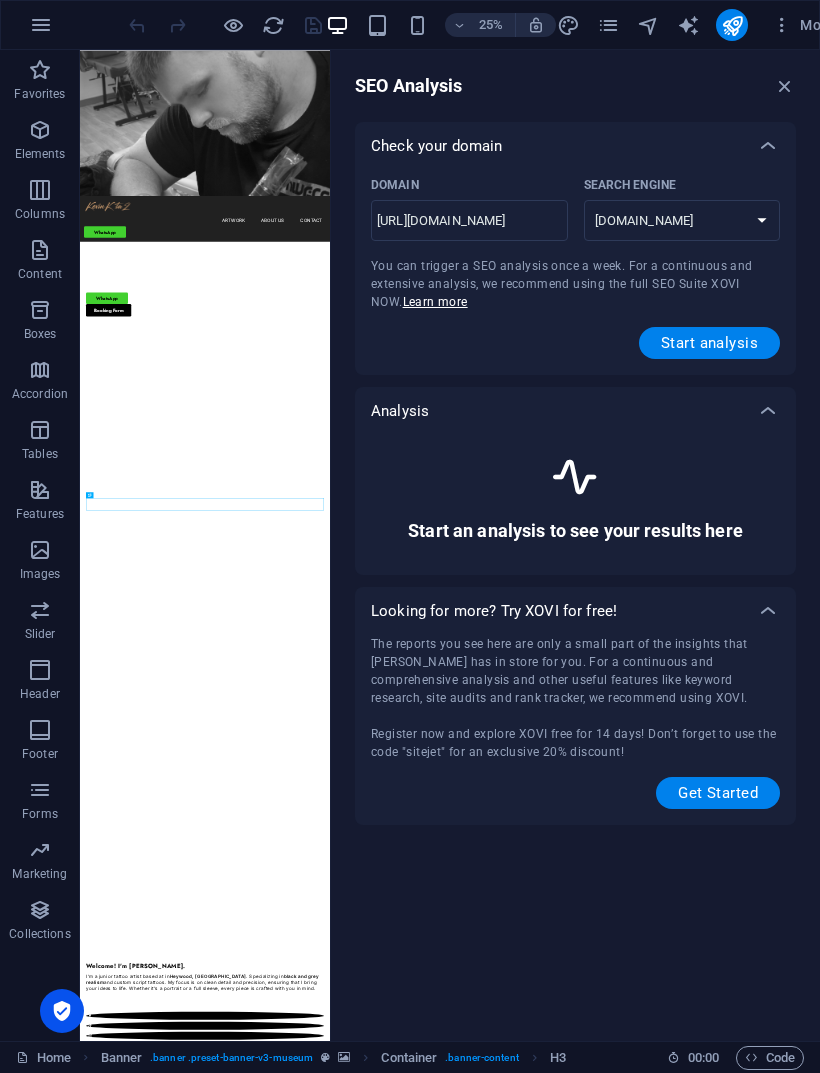 click on "Start analysis" at bounding box center [709, 343] 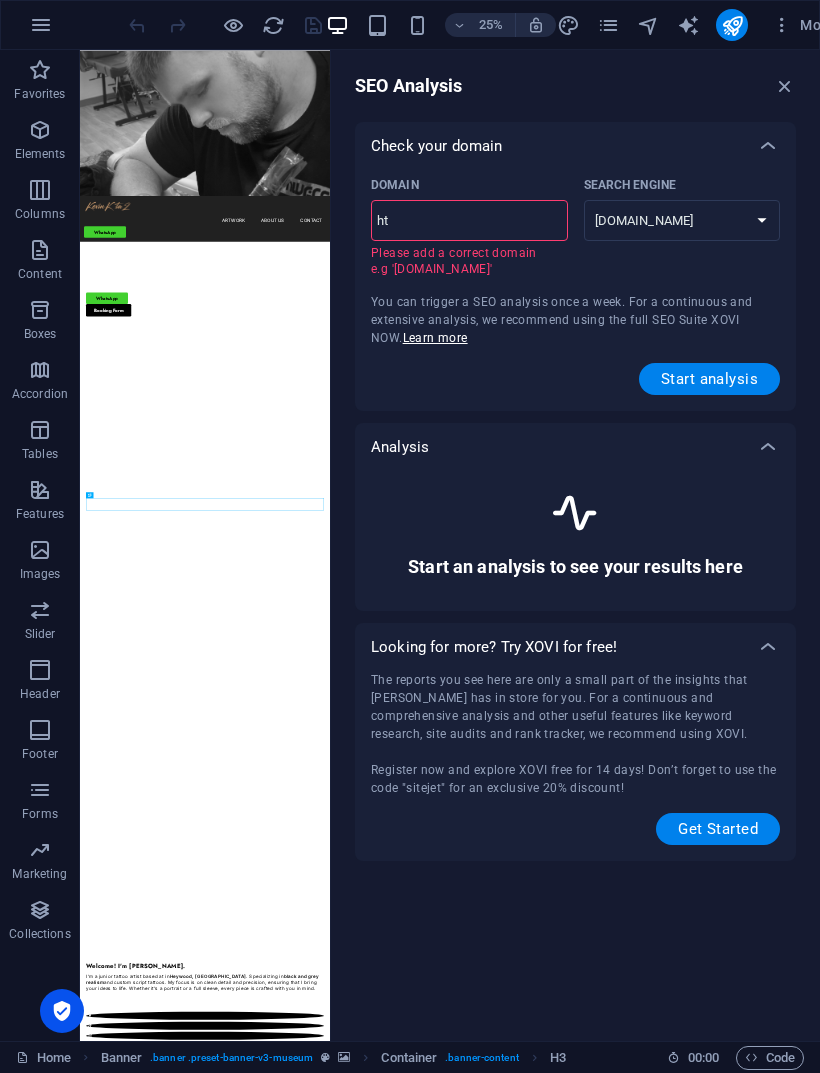 type on "h" 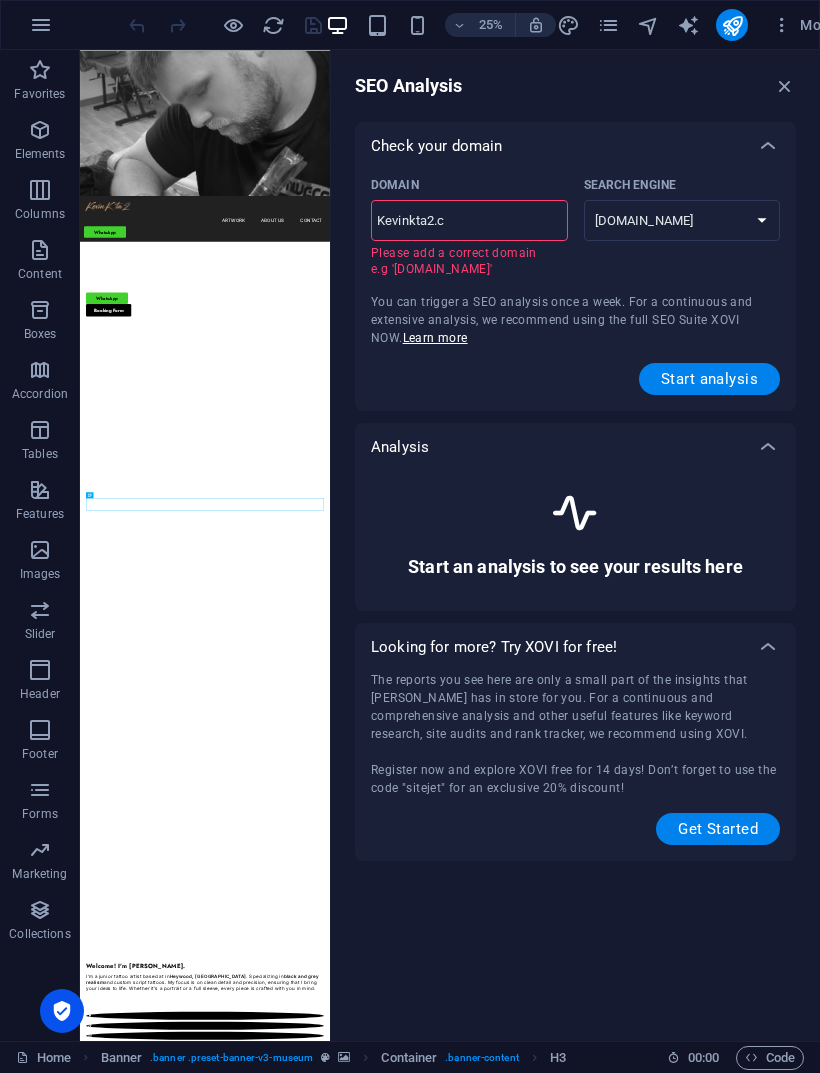 type on "[DOMAIN_NAME]" 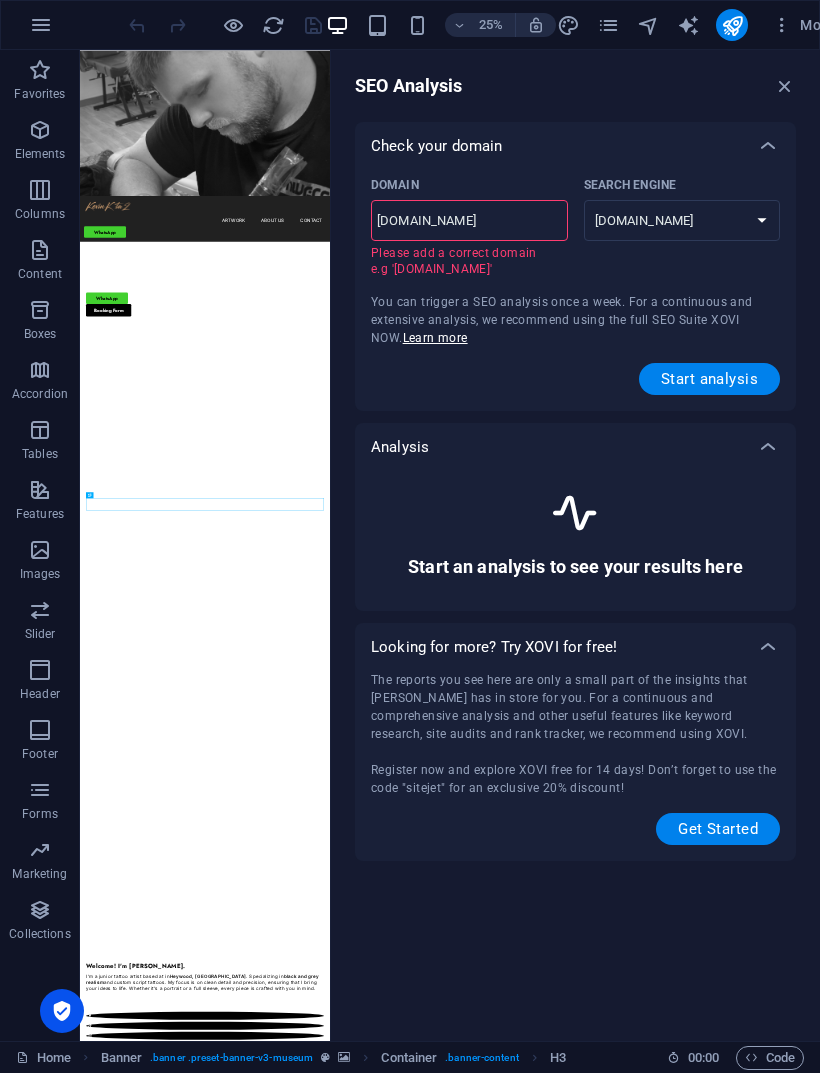 select on "[DOMAIN_NAME]" 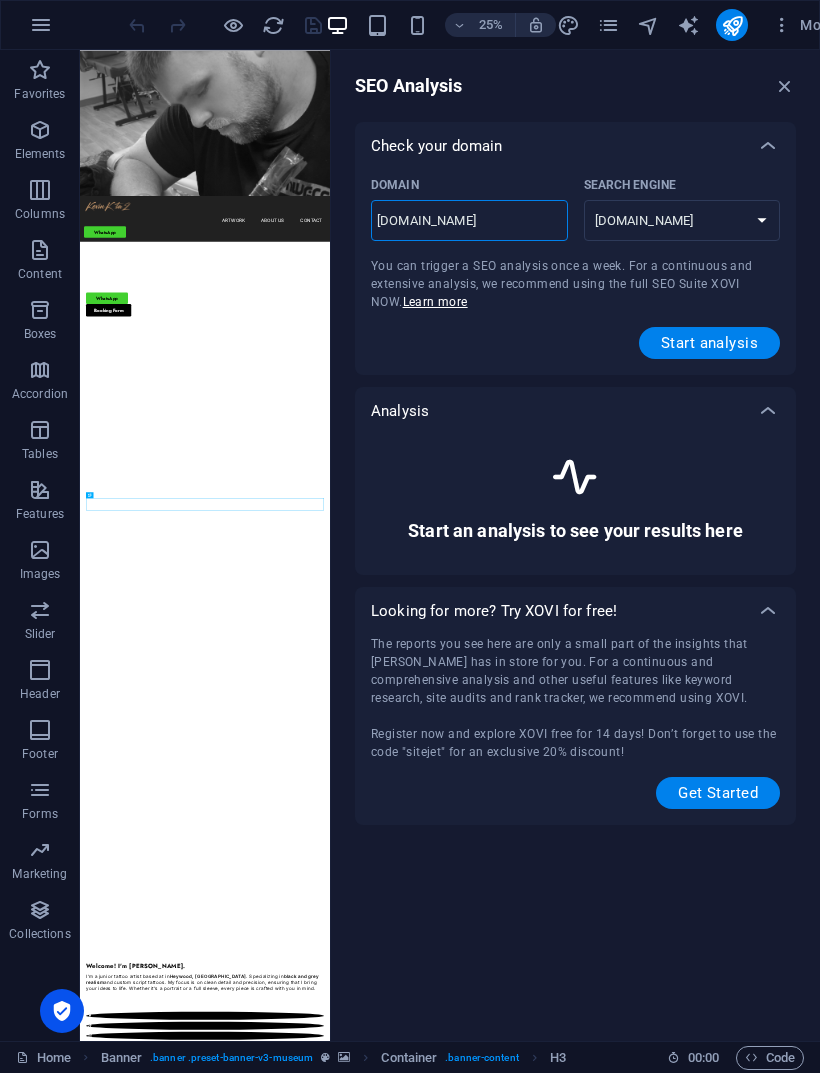 type on "[DOMAIN_NAME]" 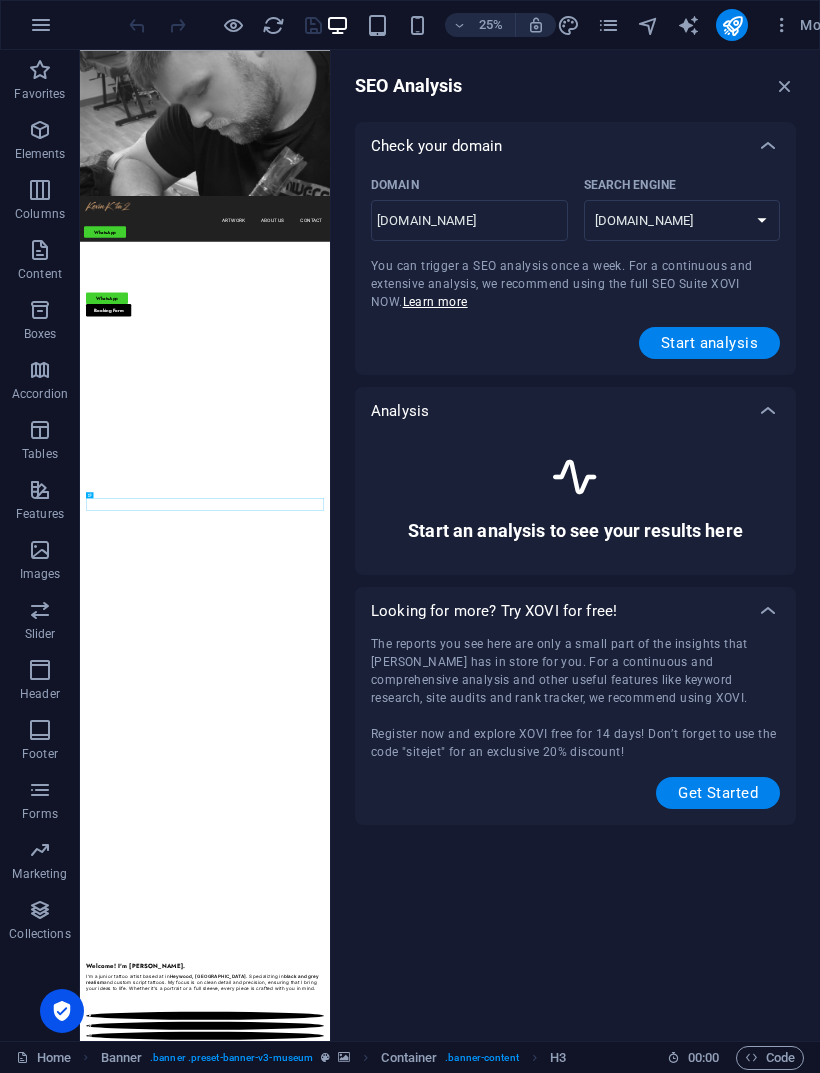 click on "Start analysis" at bounding box center [709, 343] 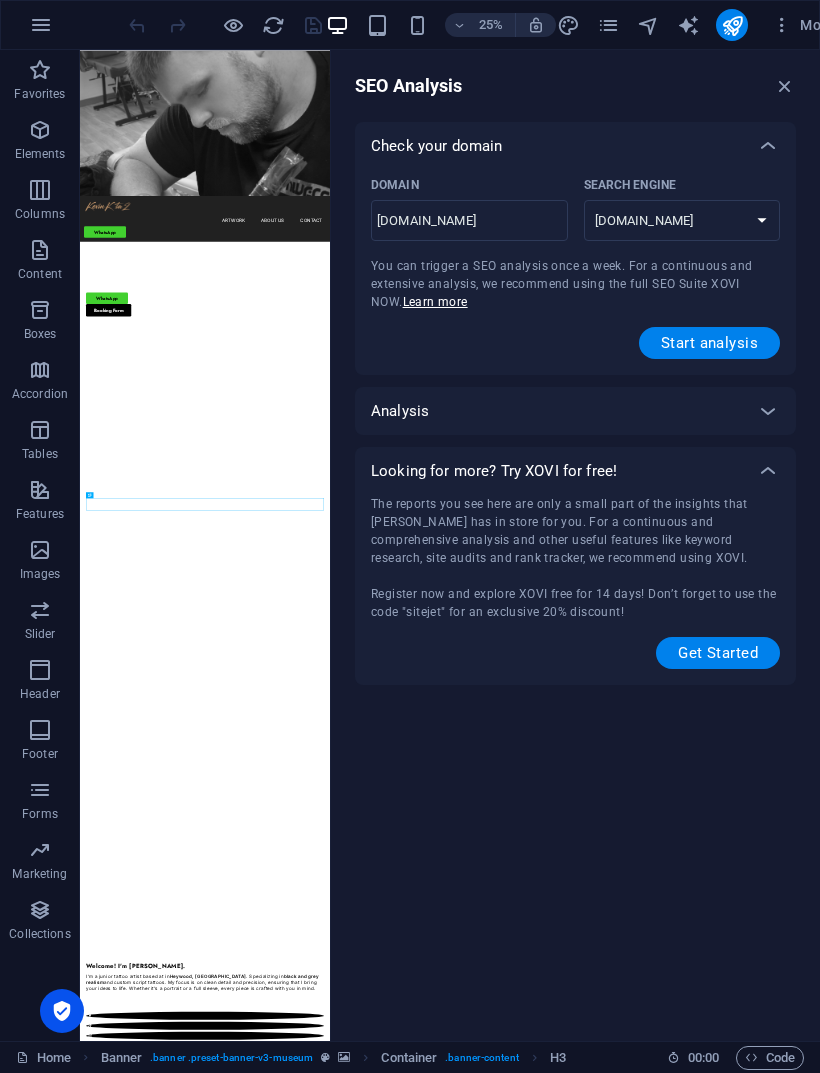 click at bounding box center [768, 146] 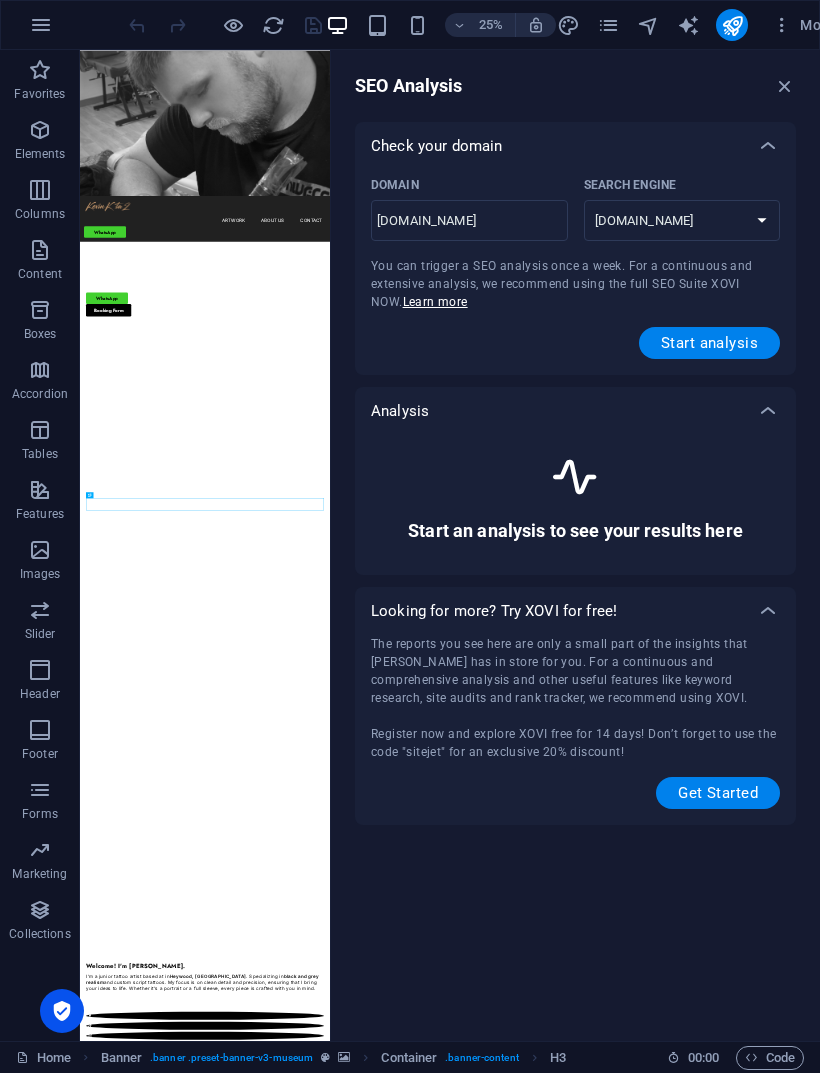 click on "[DOMAIN_NAME] [DOMAIN_NAME] [DOMAIN_NAME] [DOMAIN_NAME] [DOMAIN_NAME] [DOMAIN_NAME] [DOMAIN_NAME] [DOMAIN_NAME] [DOMAIN_NAME] [DOMAIN_NAME]" at bounding box center [682, 220] 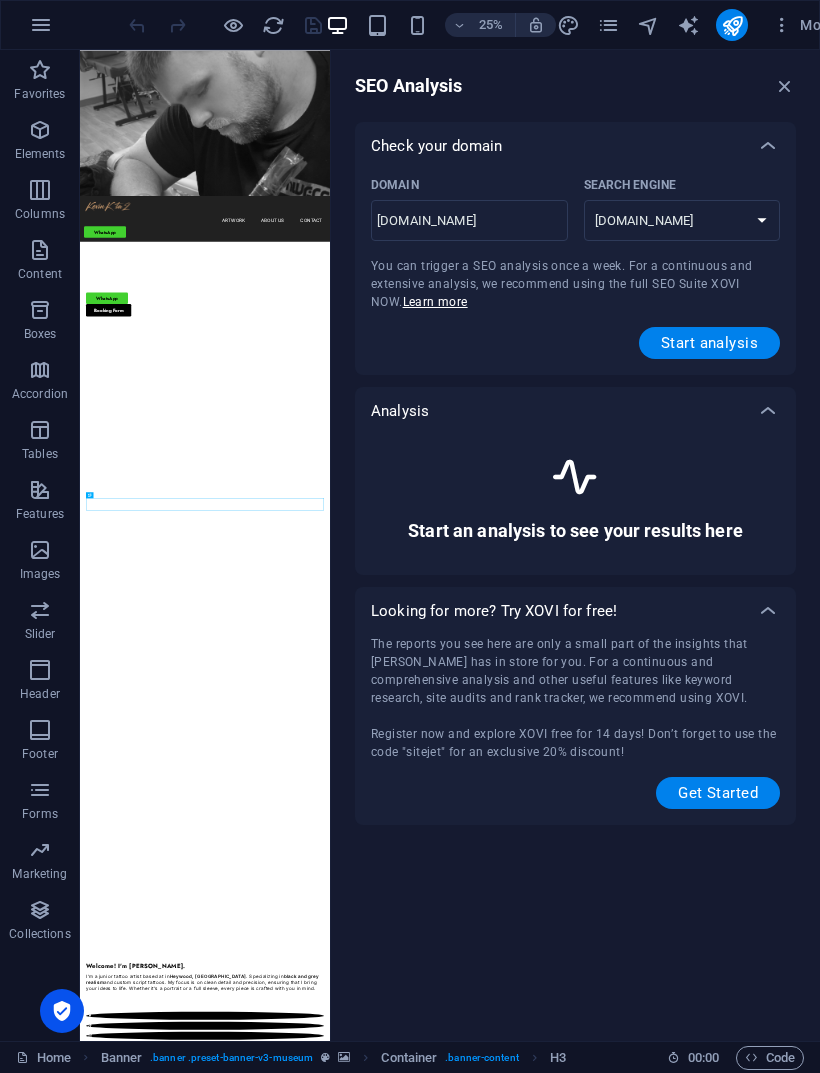 click on "Start analysis" at bounding box center (709, 343) 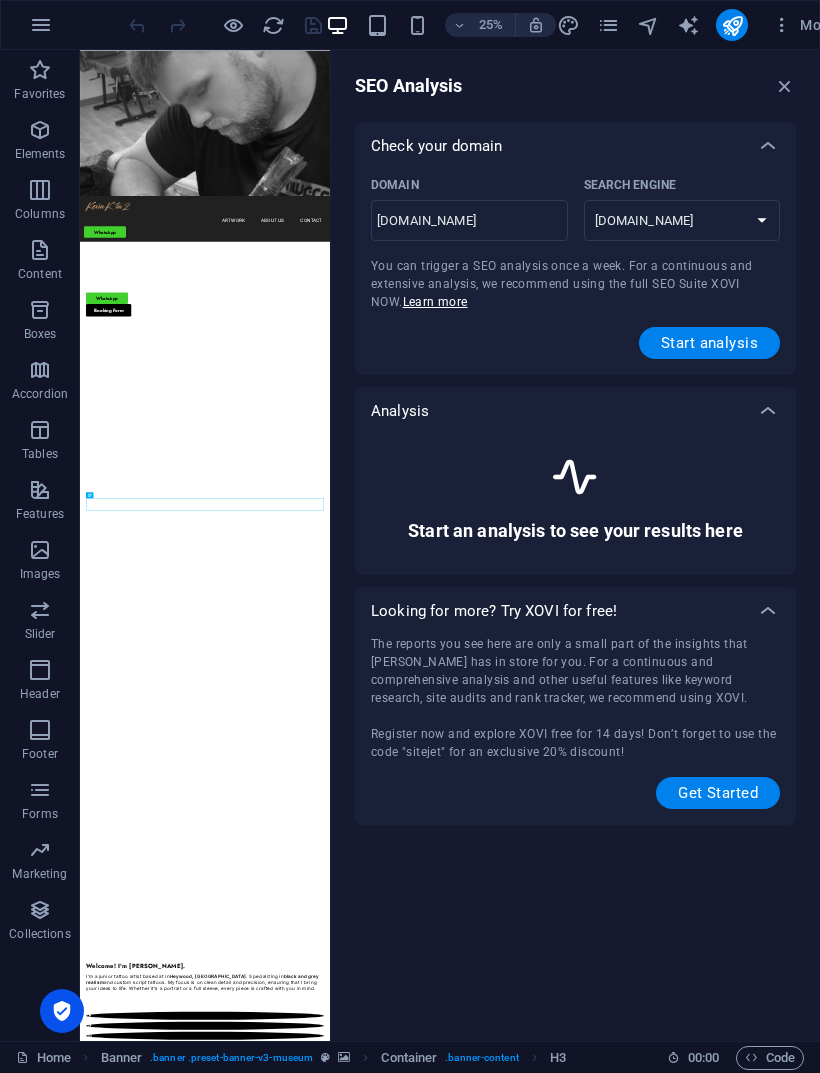click at bounding box center [785, 86] 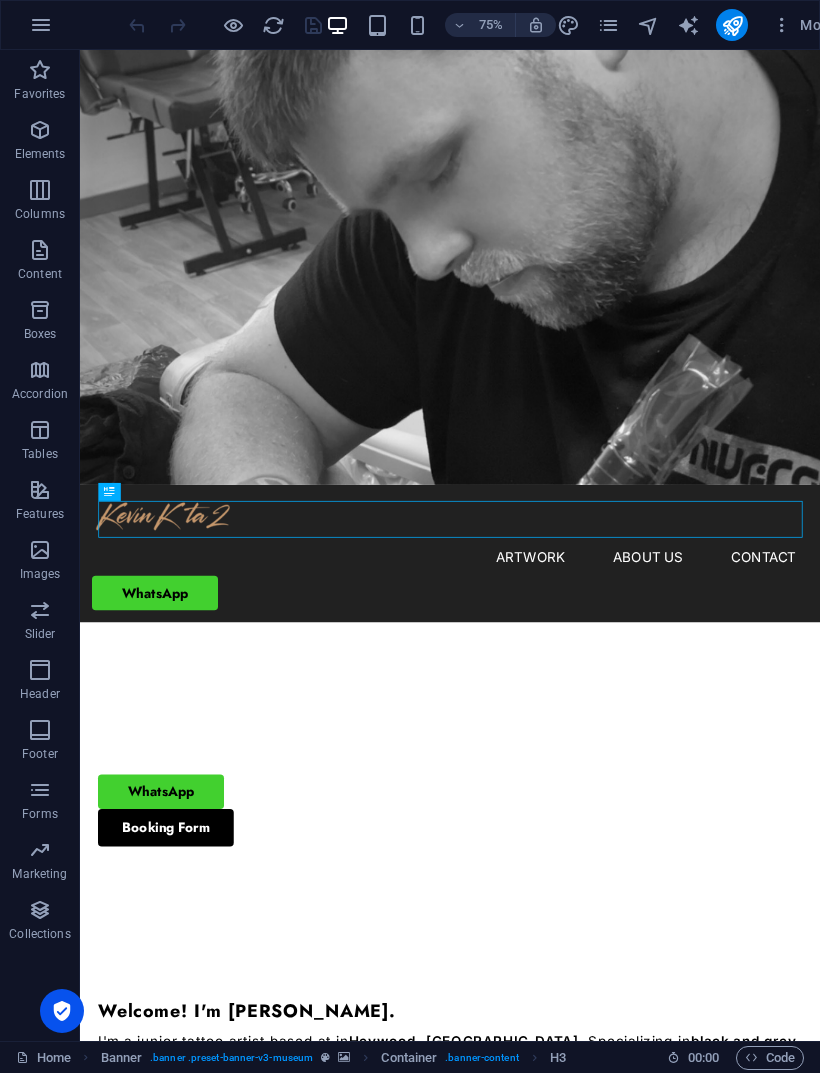 click on "75% More" at bounding box center (410, 25) 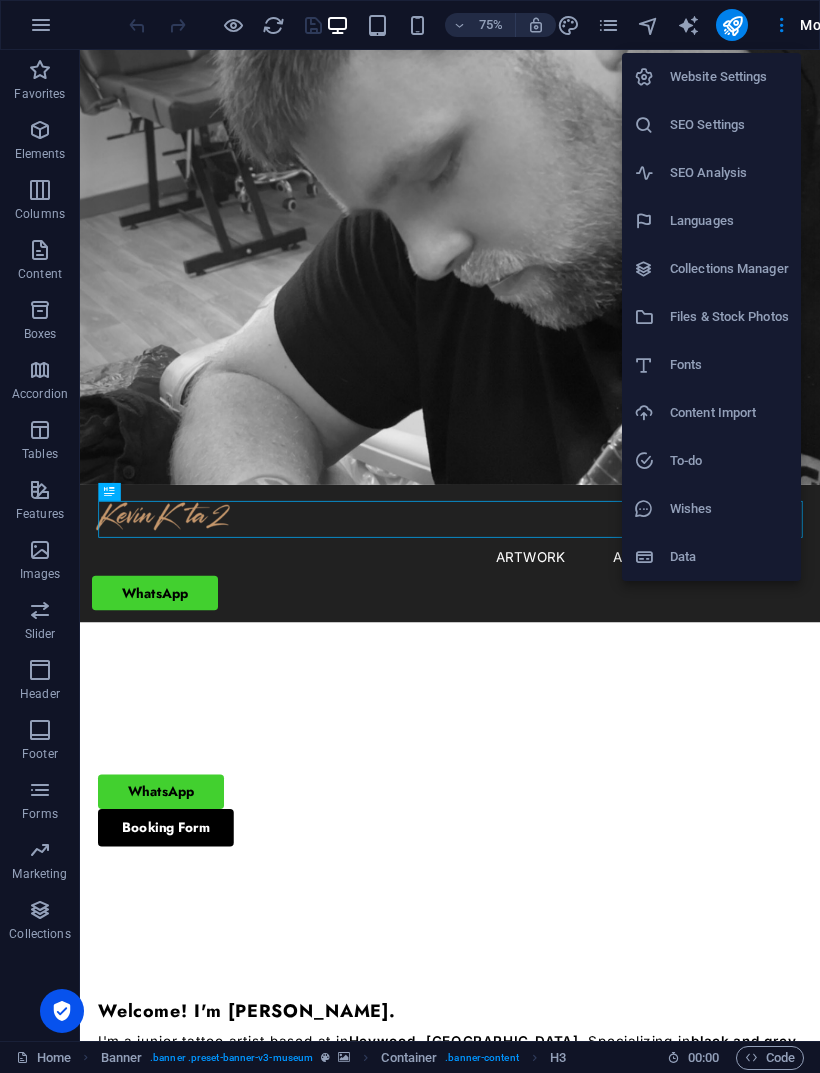 click on "Collections Manager" at bounding box center (711, 269) 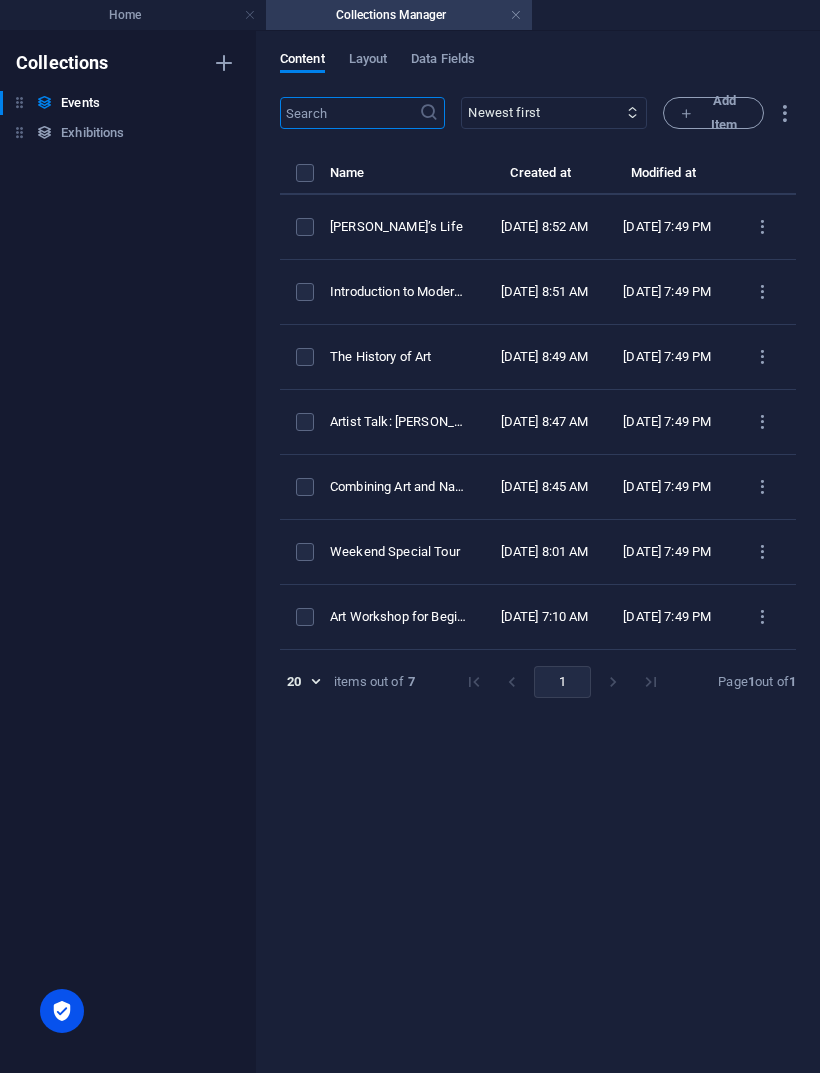 click at bounding box center [762, 227] 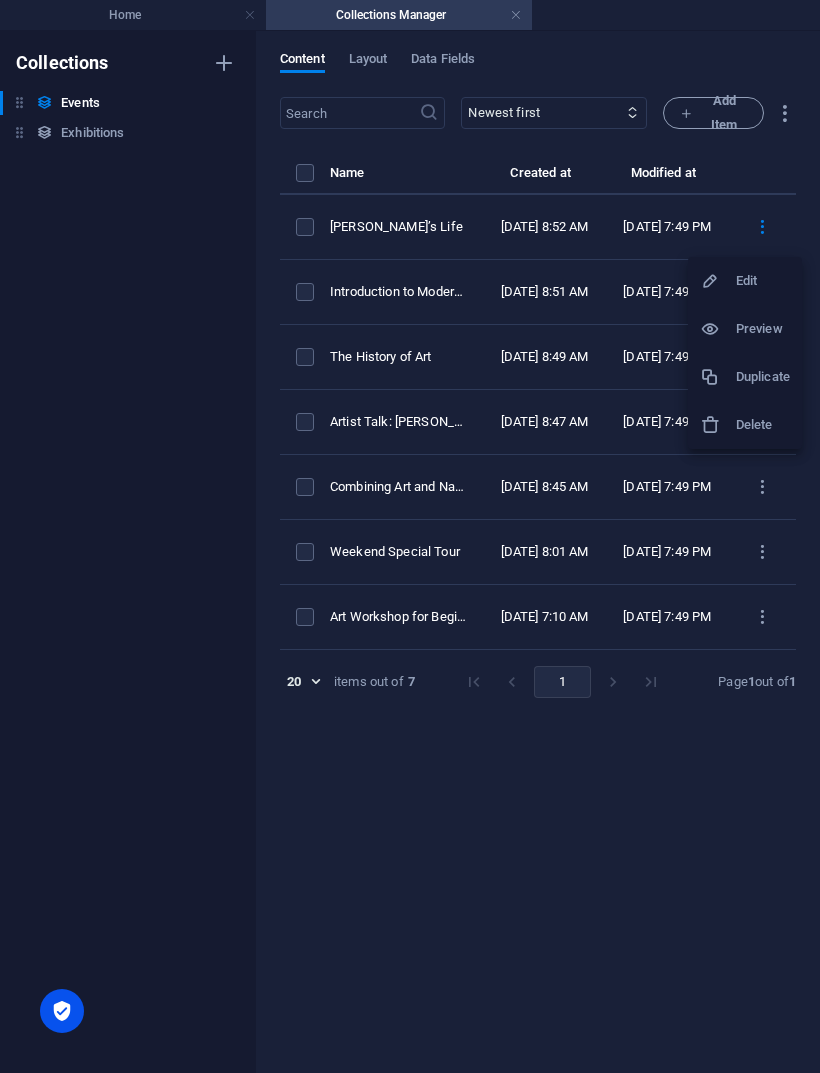 click on "Delete" at bounding box center (763, 425) 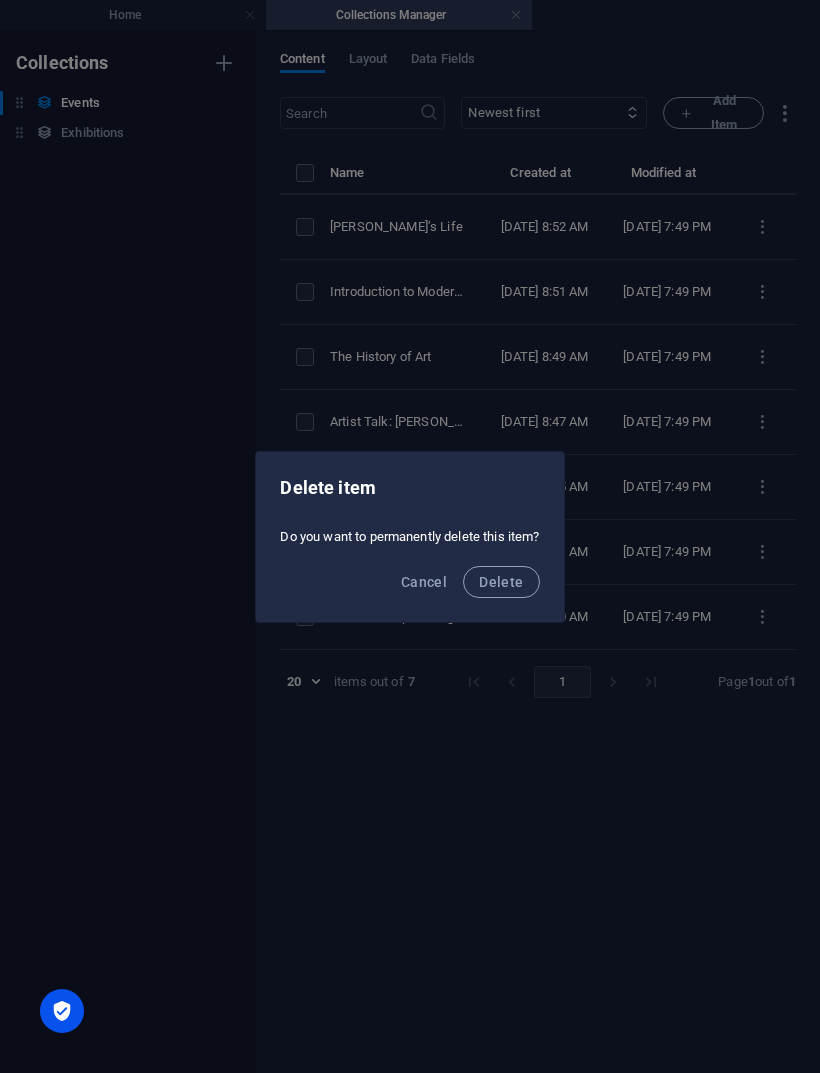 click on "Delete" at bounding box center (501, 582) 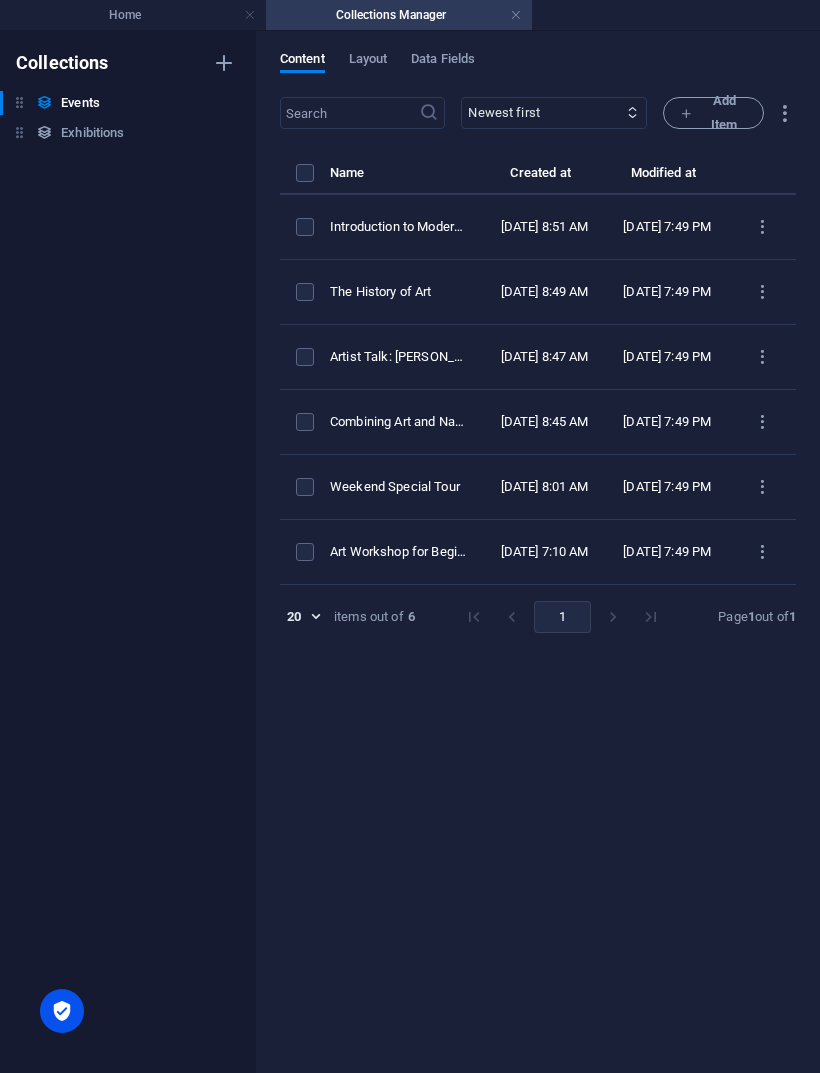 click at bounding box center [762, 227] 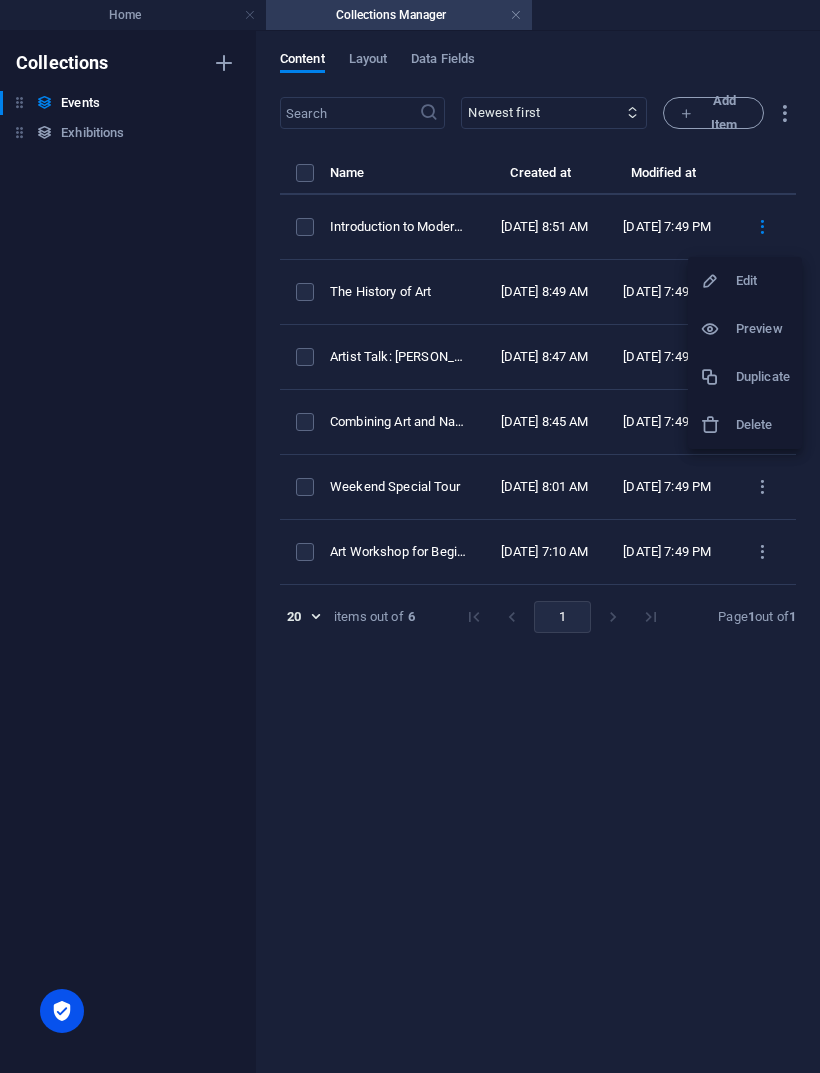 click on "Delete" at bounding box center (763, 425) 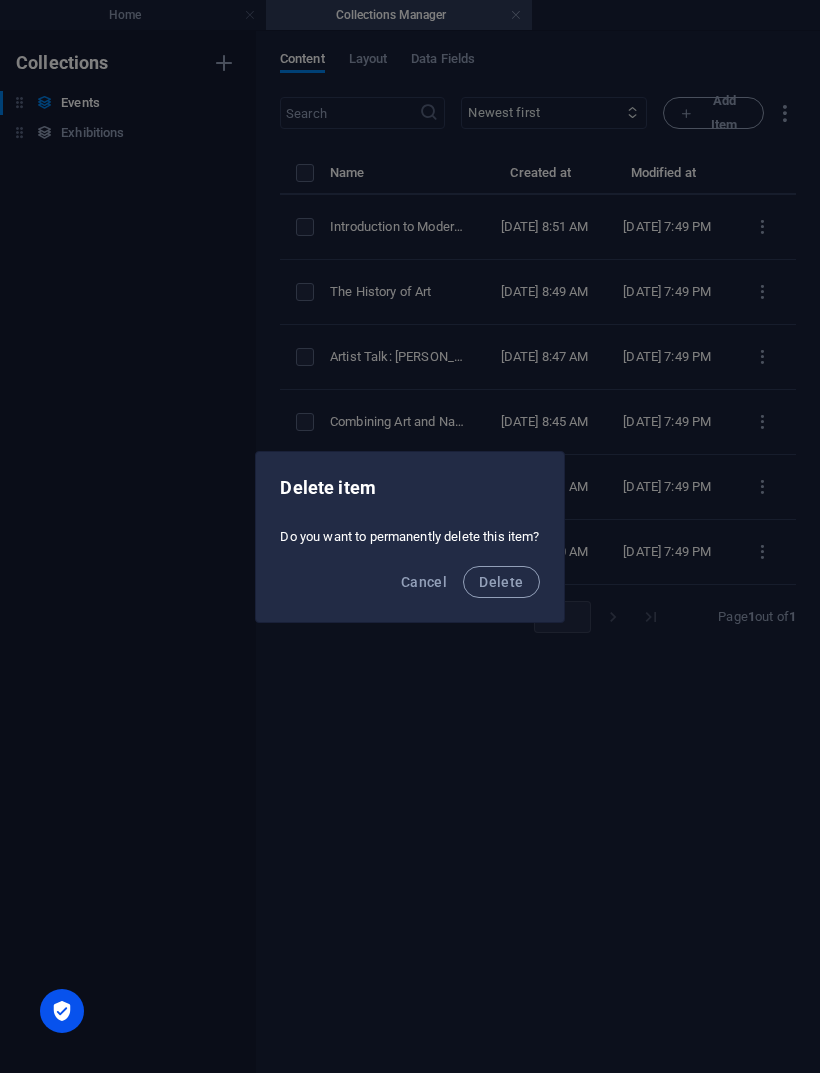 click on "Delete" at bounding box center (501, 582) 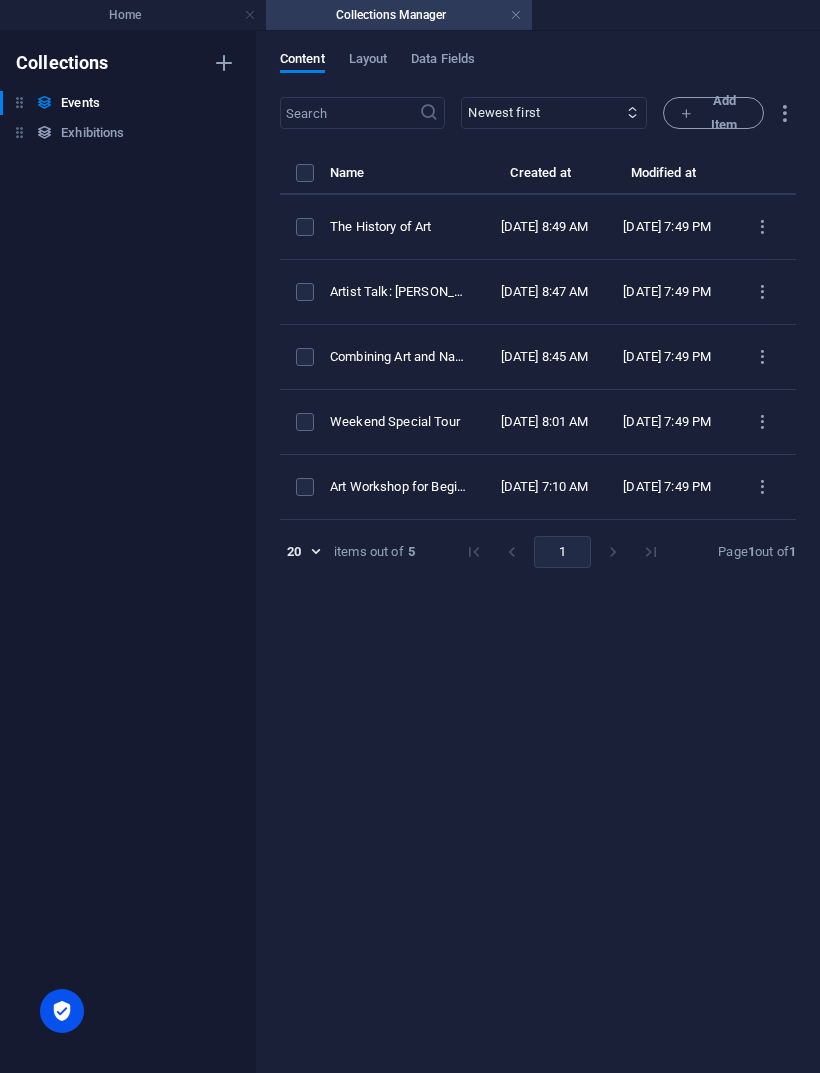 click at bounding box center (762, 227) 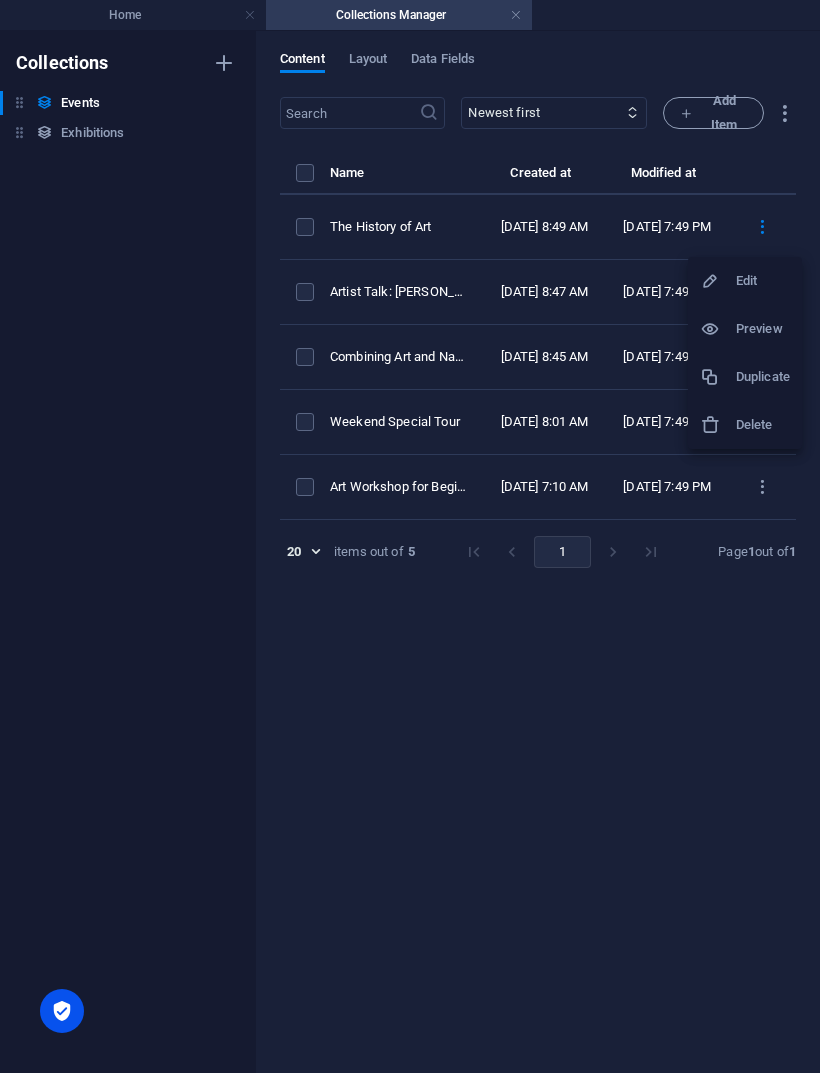 click on "Delete" at bounding box center [763, 425] 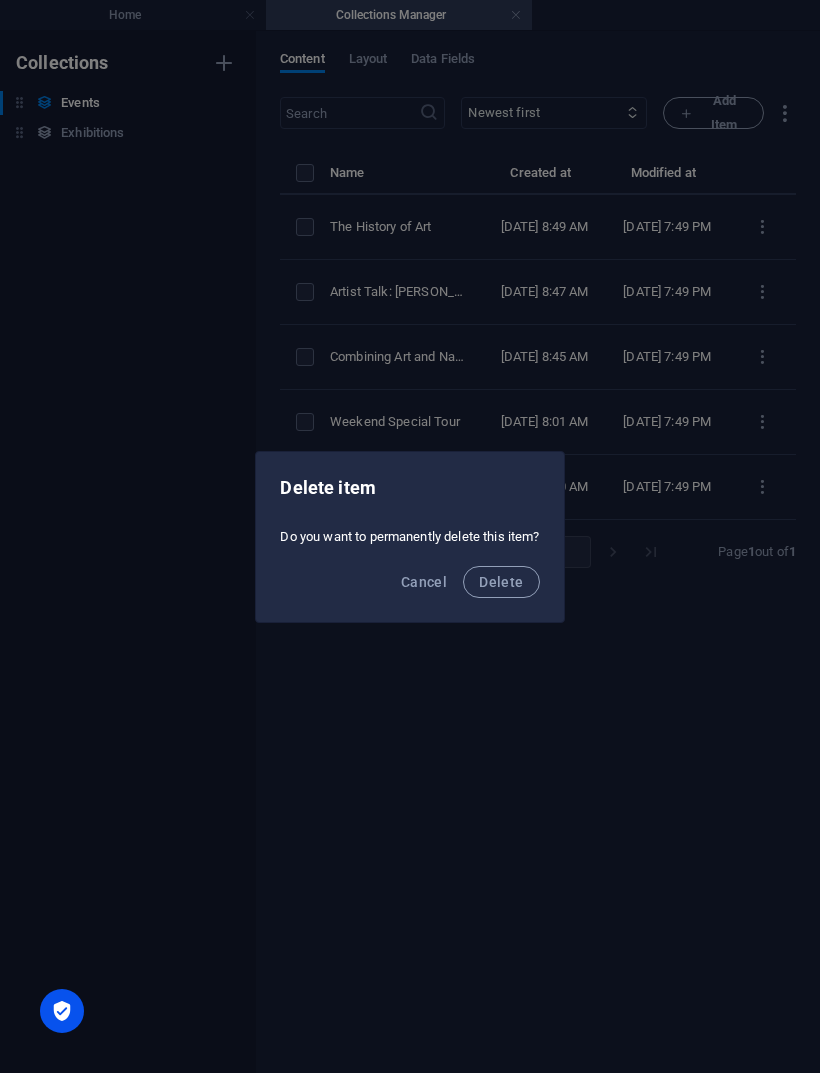 click on "Delete" at bounding box center [501, 582] 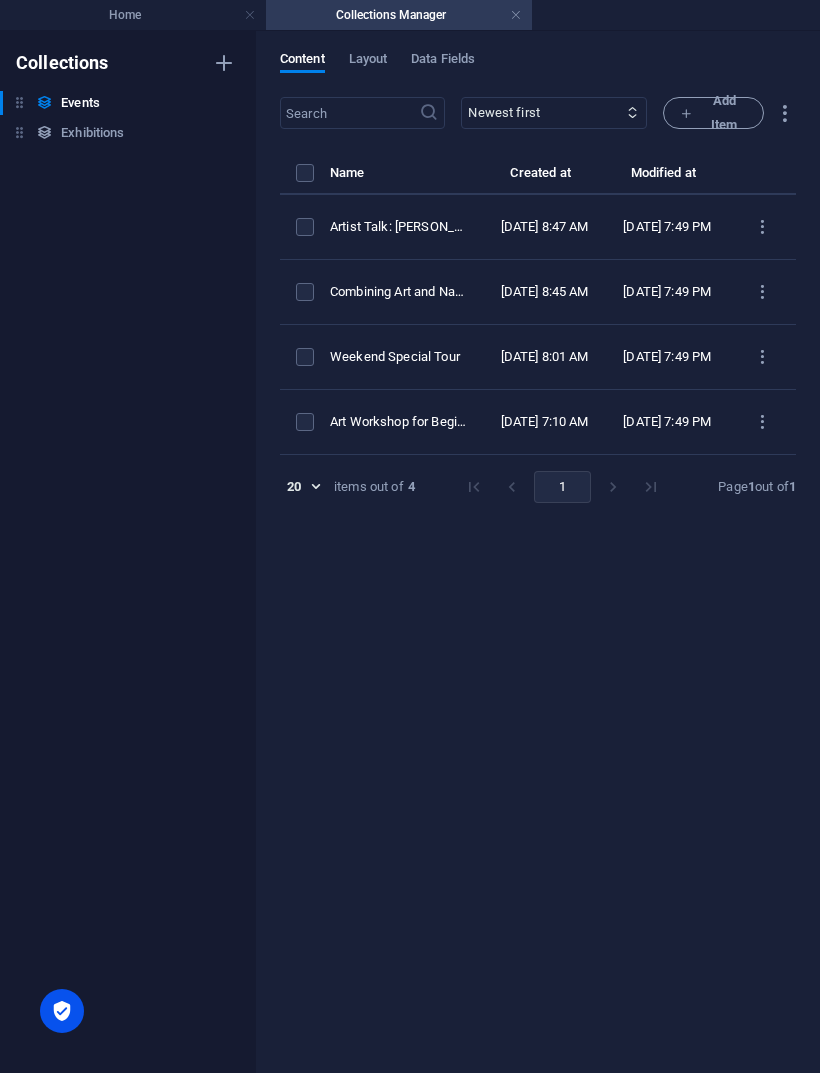 click at bounding box center [762, 227] 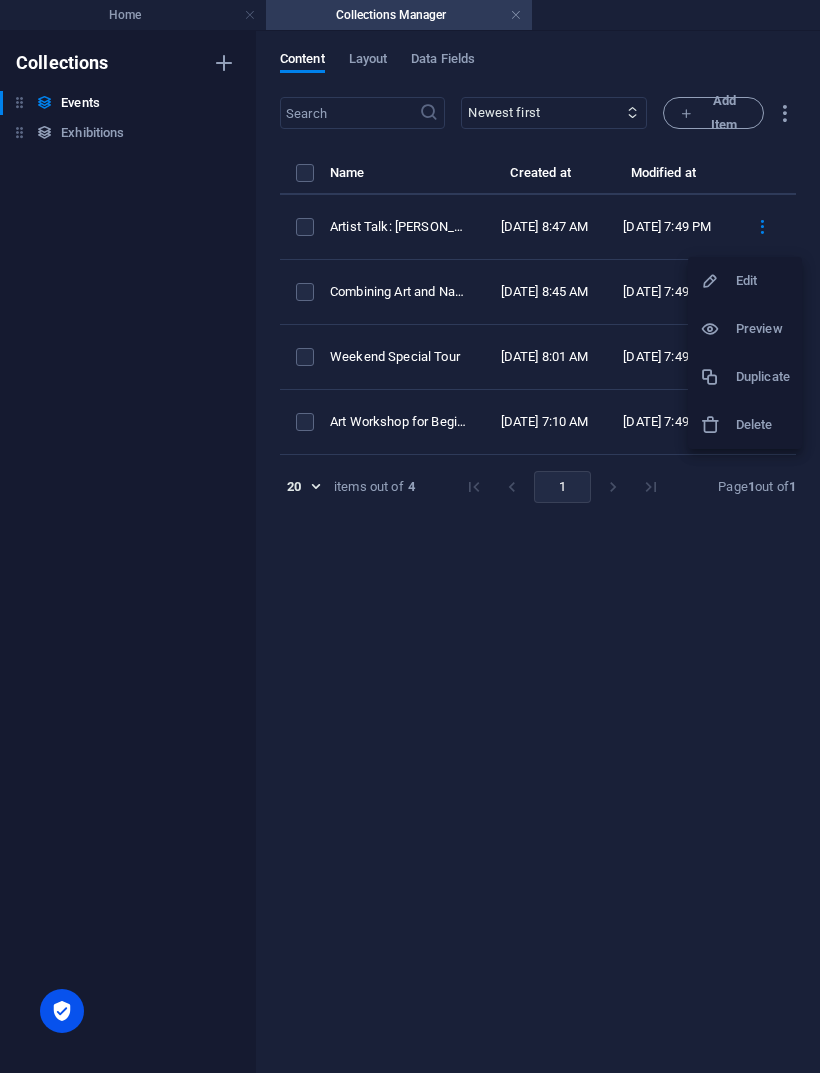 click on "Preview" at bounding box center (763, 329) 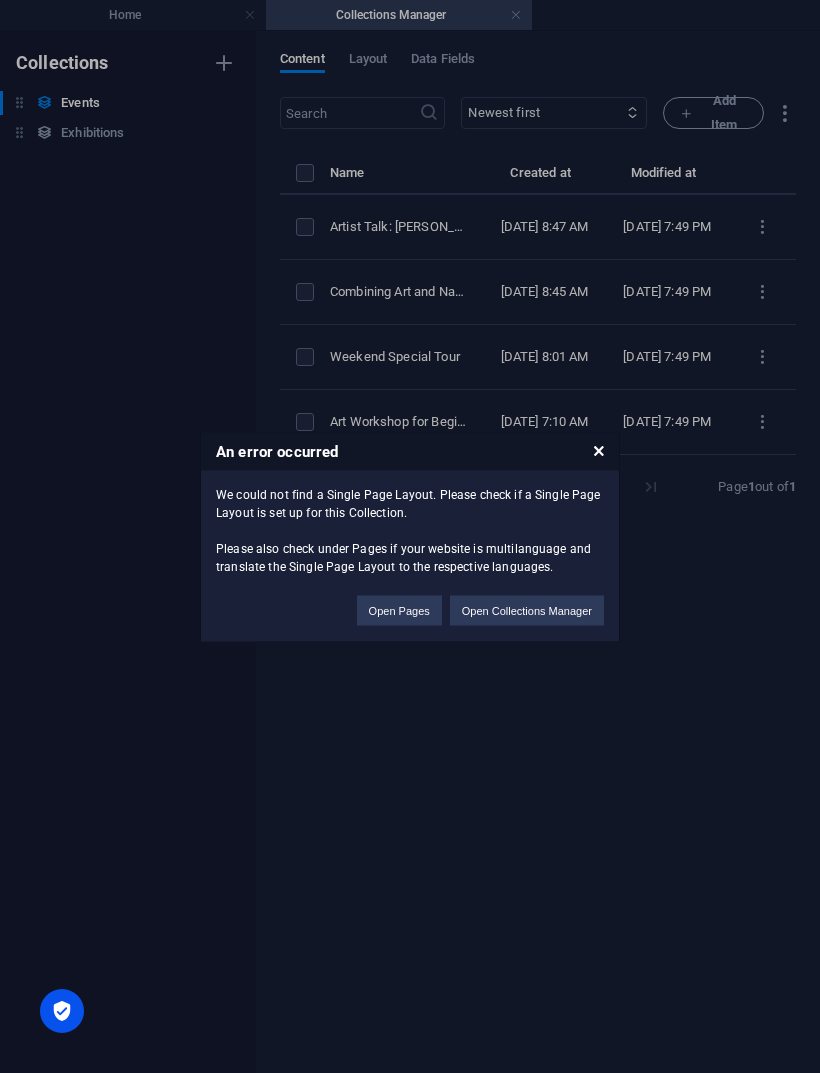 click on "An error occurred We could not find a Single Page Layout. Please check if a Single Page Layout is set up for this Collection. Please also check under Pages if your website is multilanguage and translate the Single Page Layout to the respective languages. Open Pages Open Collections Manager" at bounding box center (410, 536) 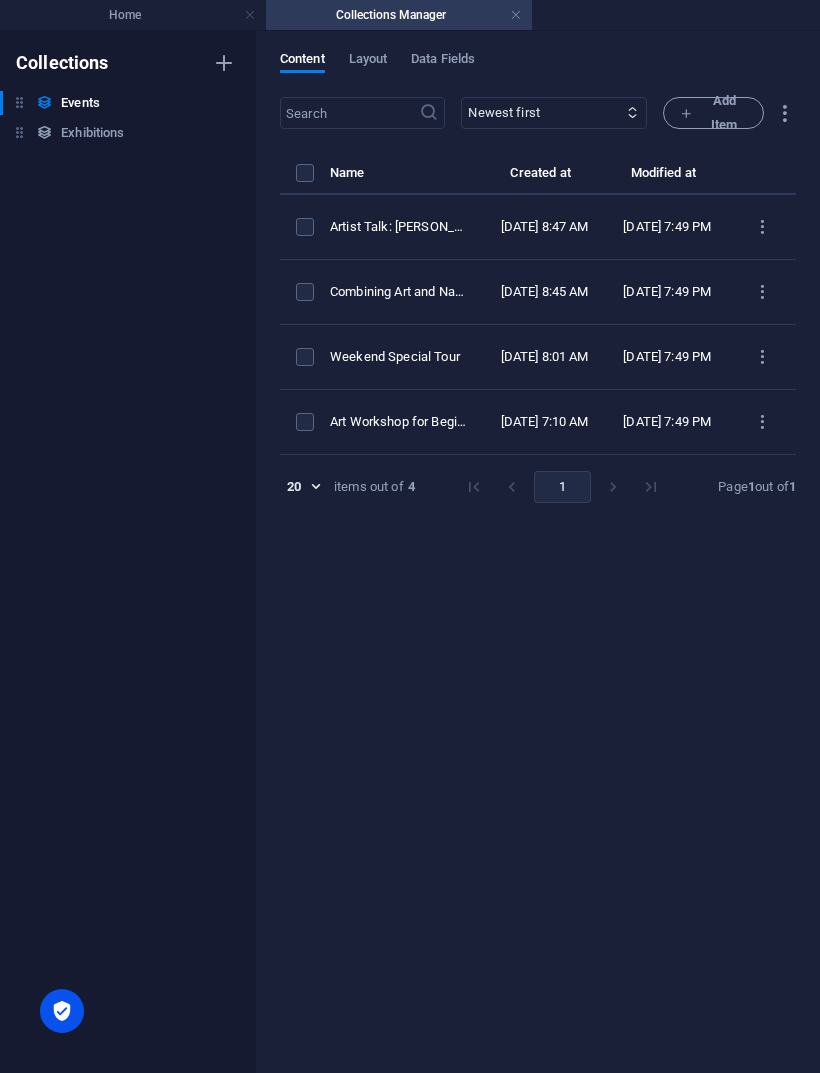 click at bounding box center [762, 227] 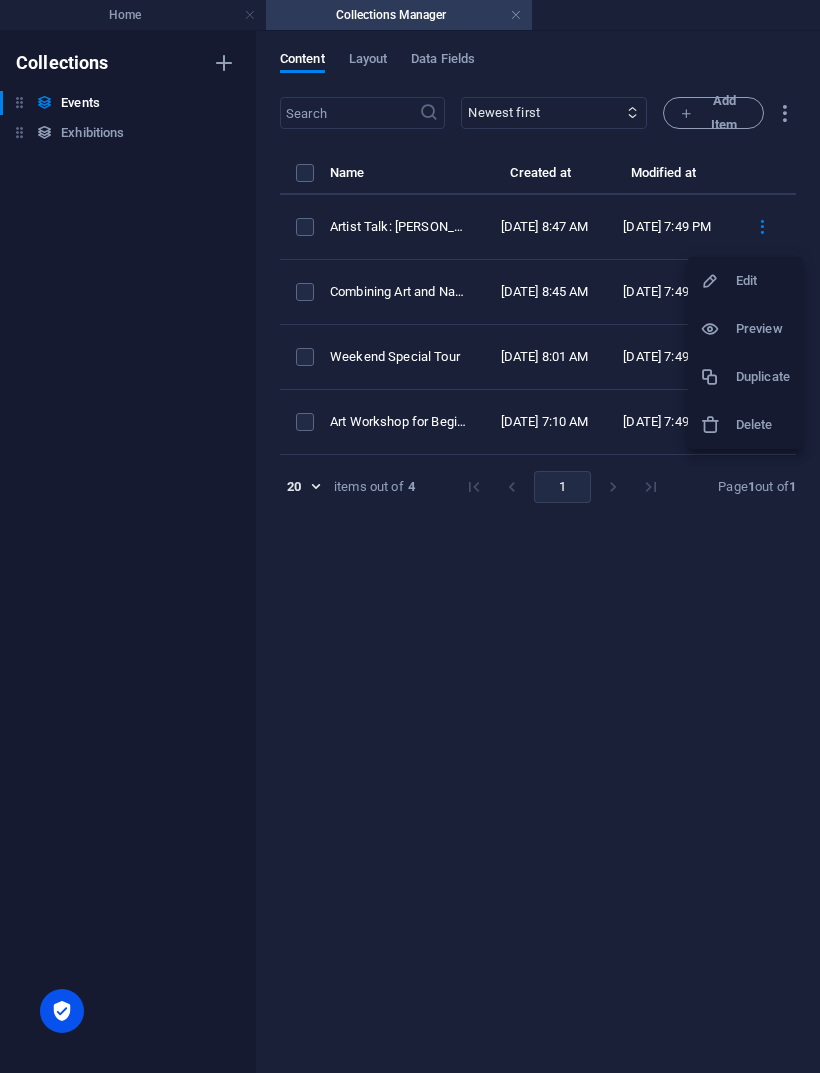 click on "Delete" at bounding box center (763, 425) 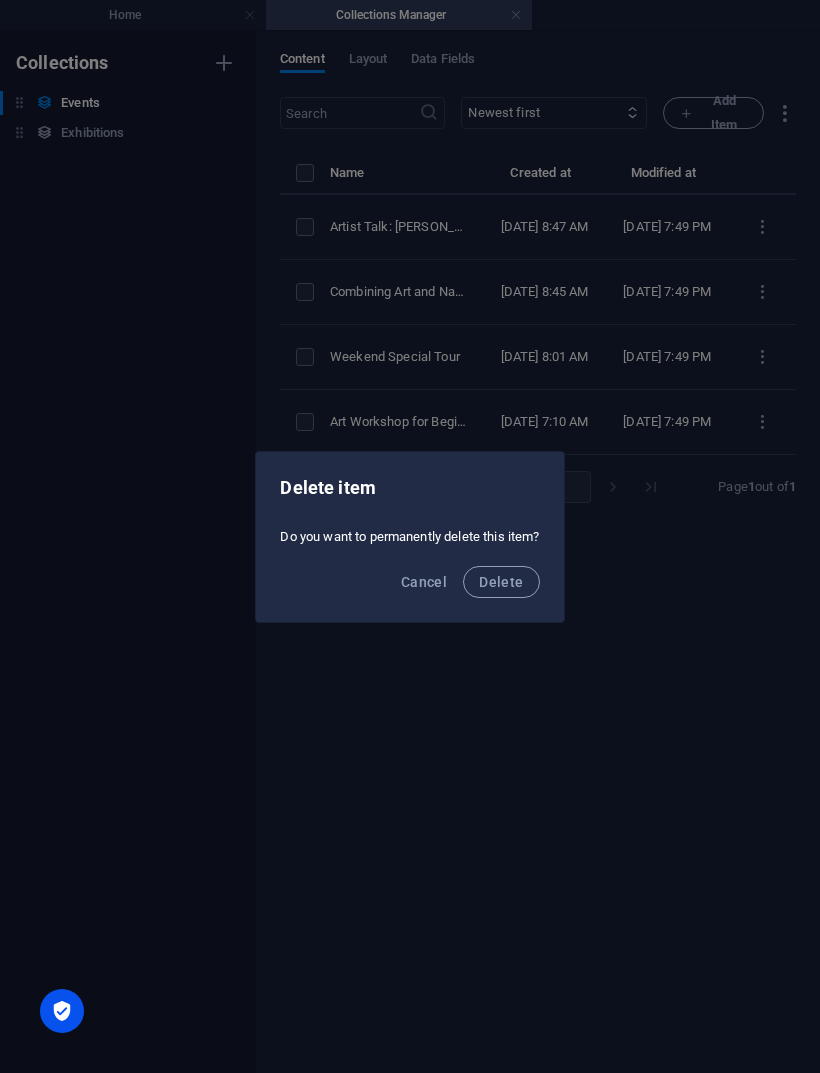 click on "Cancel" at bounding box center (424, 582) 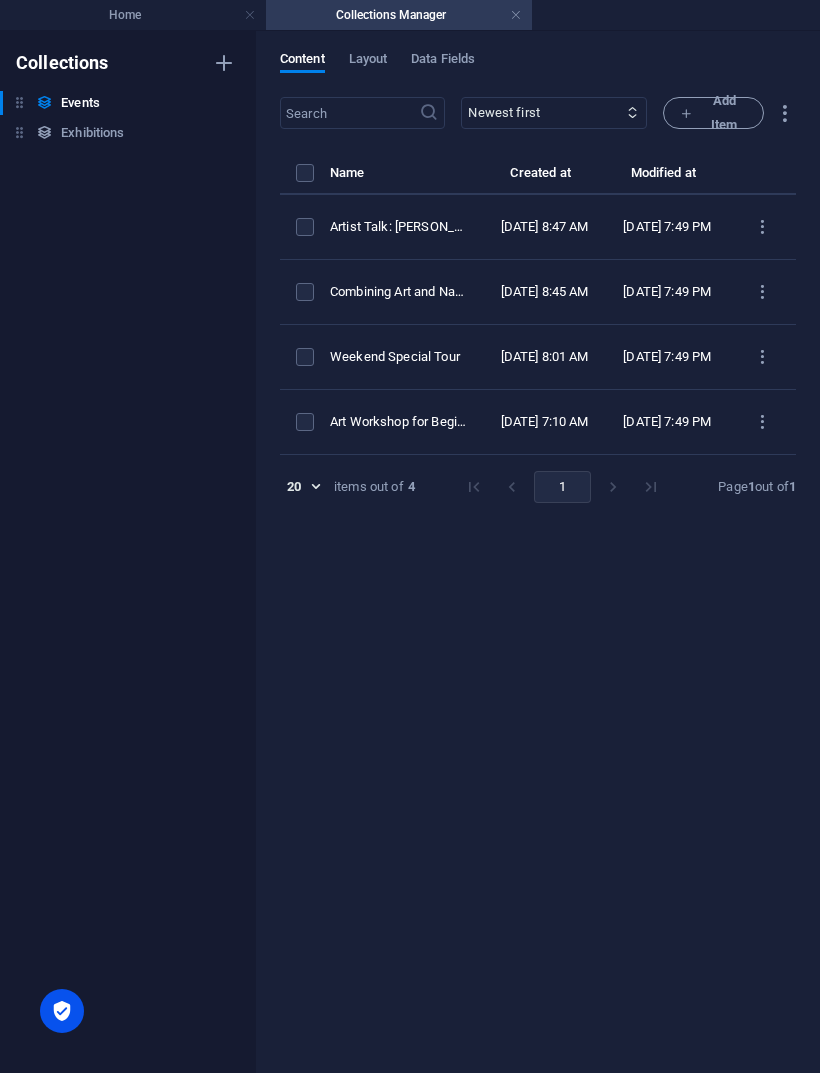 click at bounding box center (762, 227) 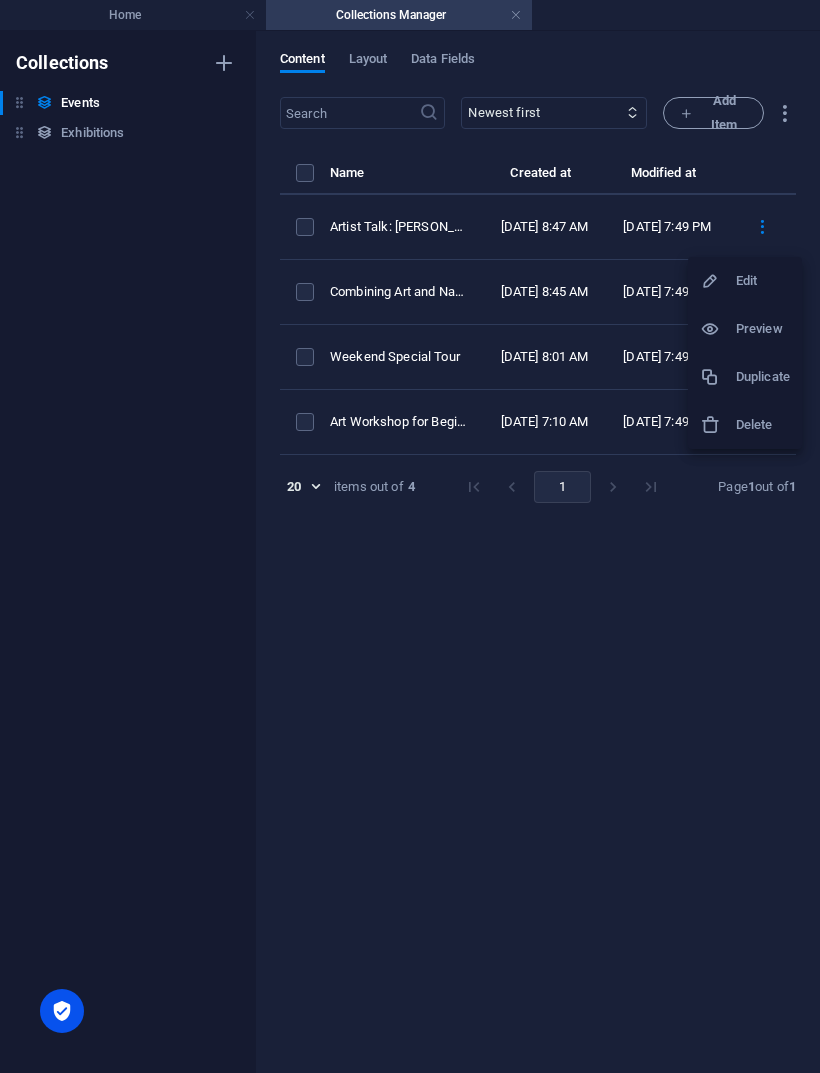 click on "Preview" at bounding box center [763, 329] 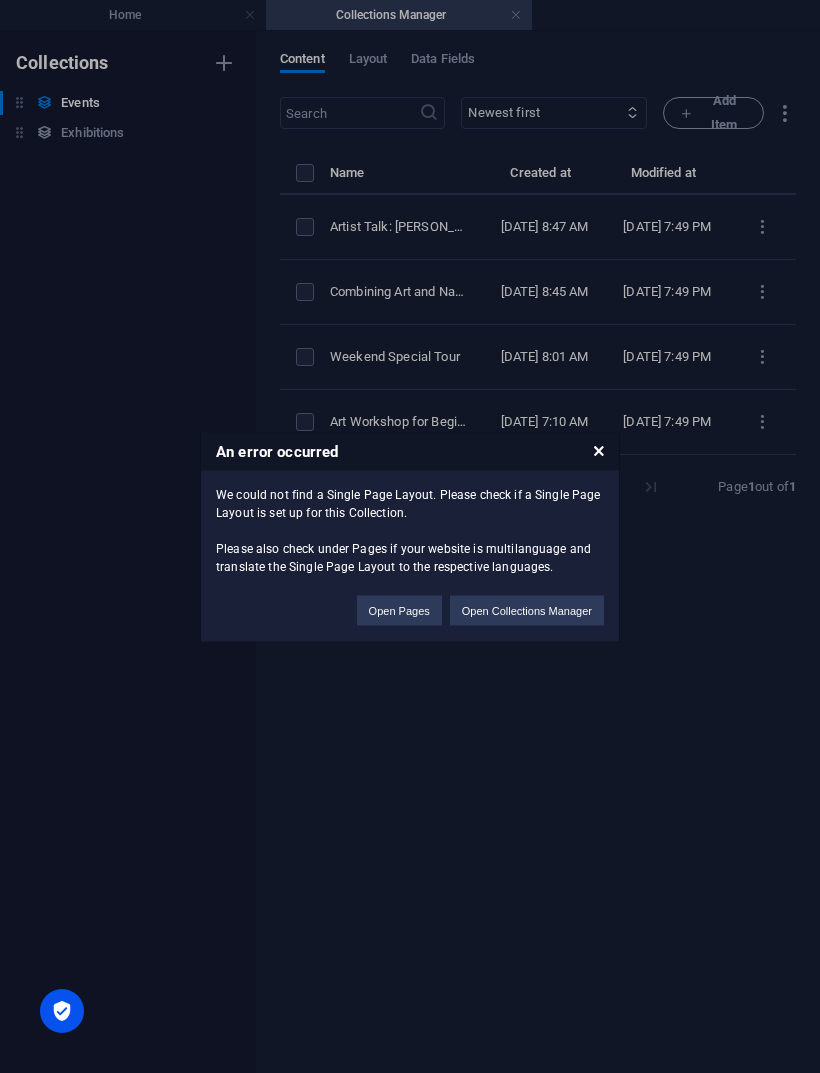 click on "Open Pages" at bounding box center [399, 610] 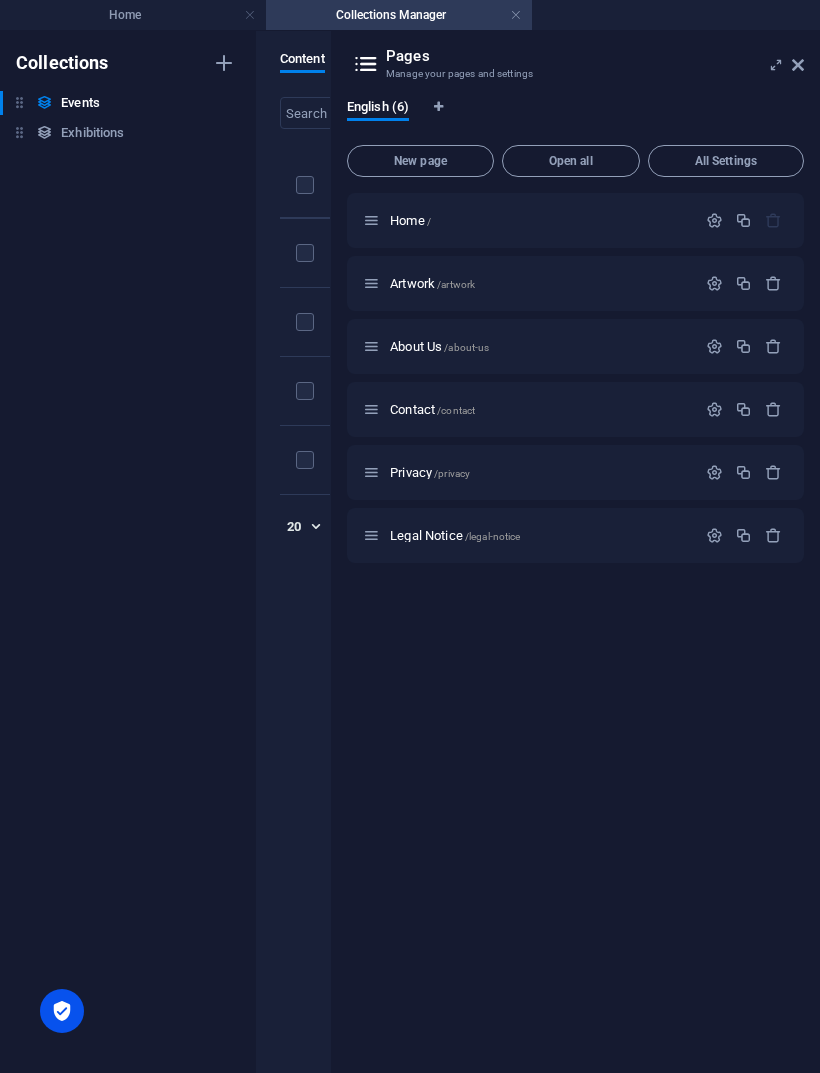 click at bounding box center (798, 65) 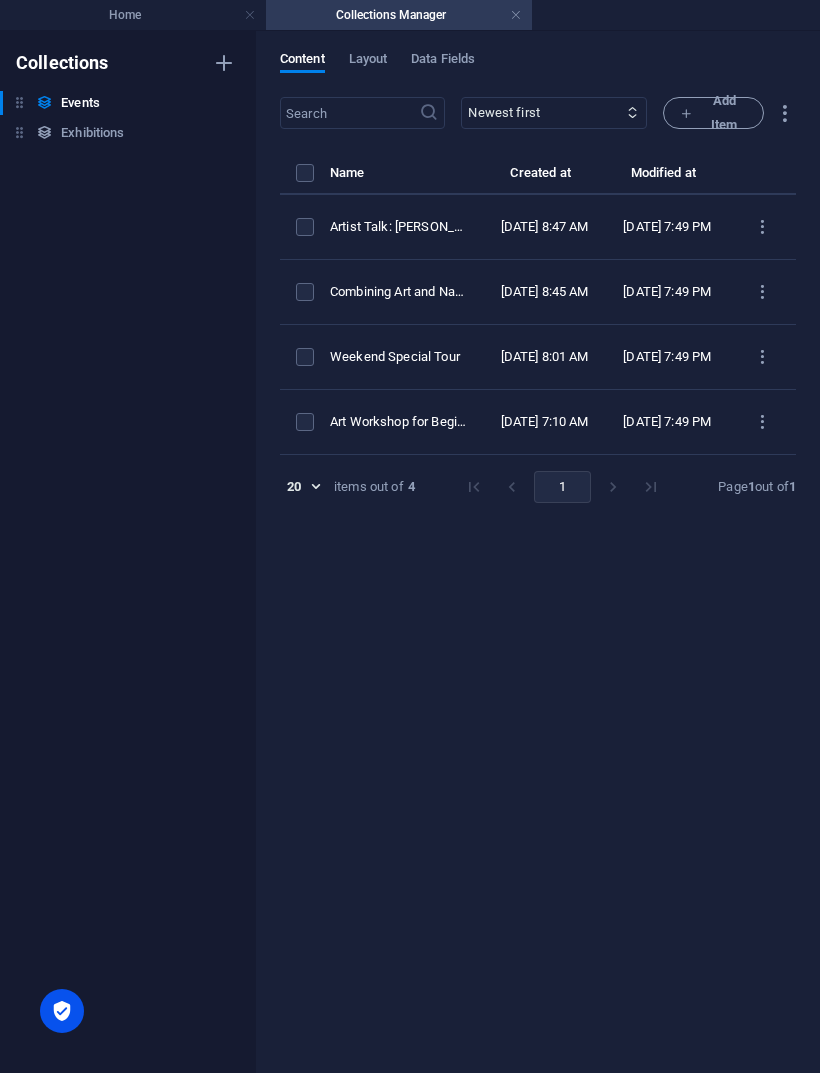 click at bounding box center [762, 227] 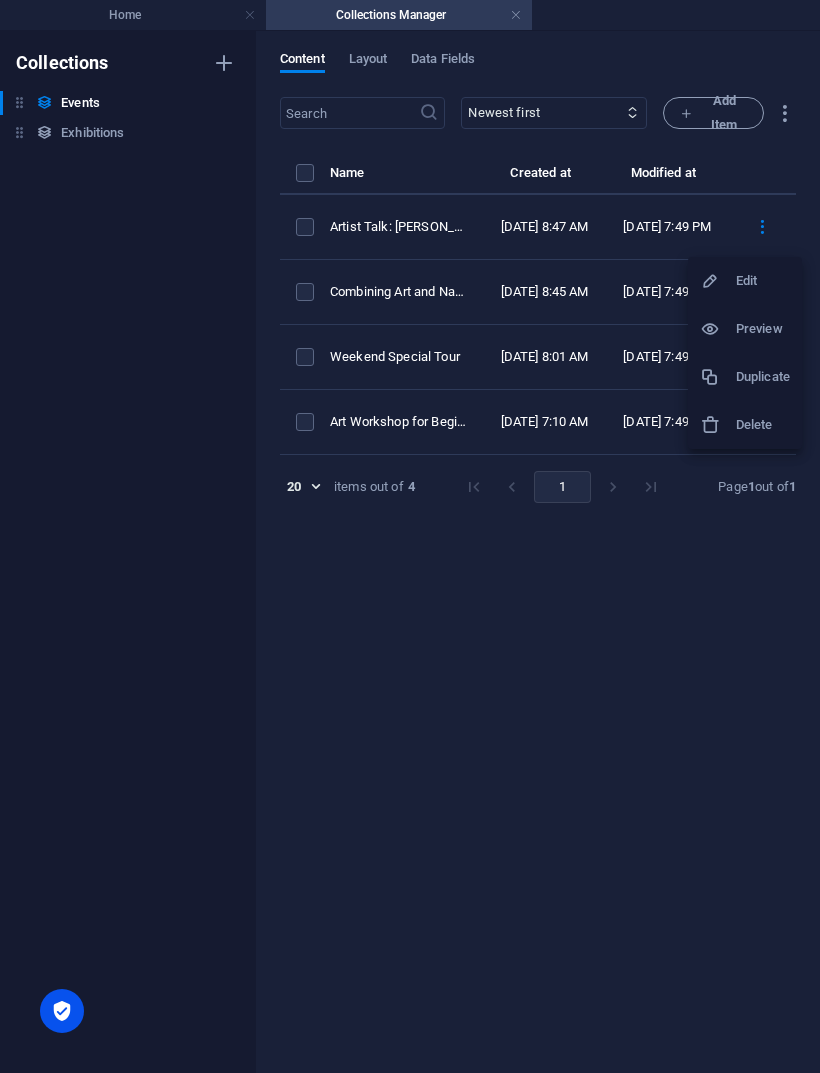 click on "Preview" at bounding box center [763, 329] 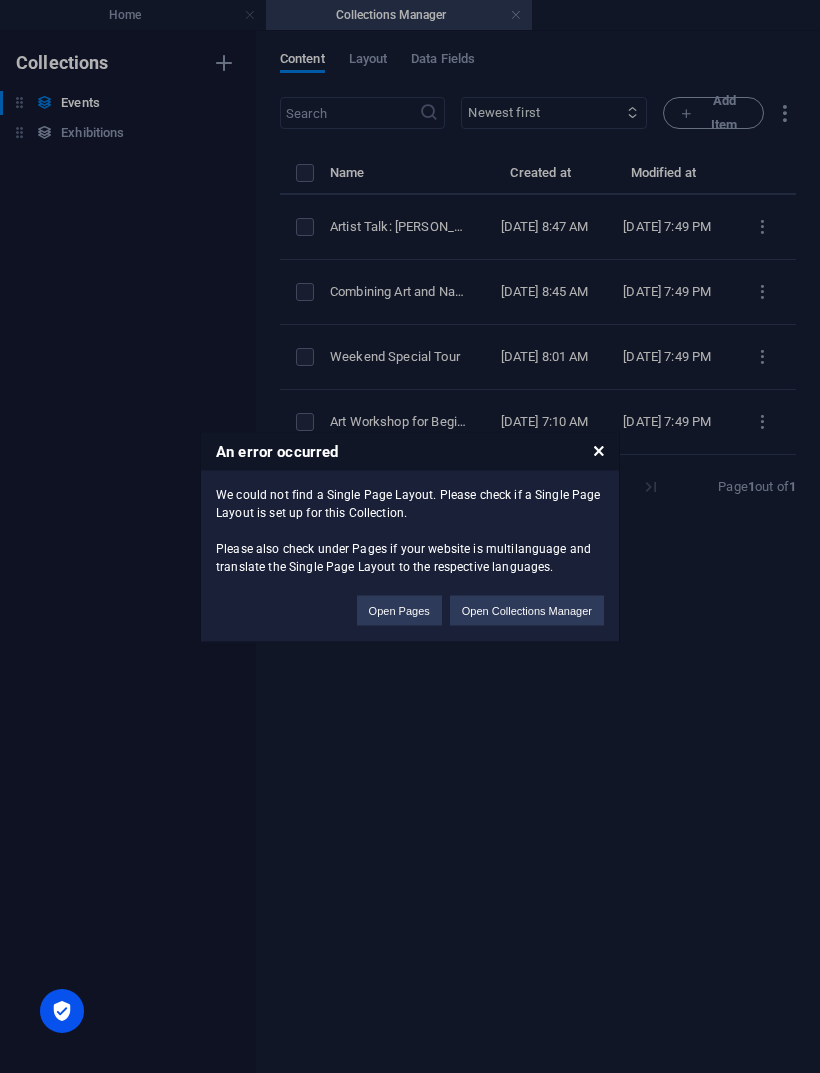 click on "An error occurred We could not find a Single Page Layout. Please check if a Single Page Layout is set up for this Collection. Please also check under Pages if your website is multilanguage and translate the Single Page Layout to the respective languages. Open Pages Open Collections Manager" at bounding box center [410, 536] 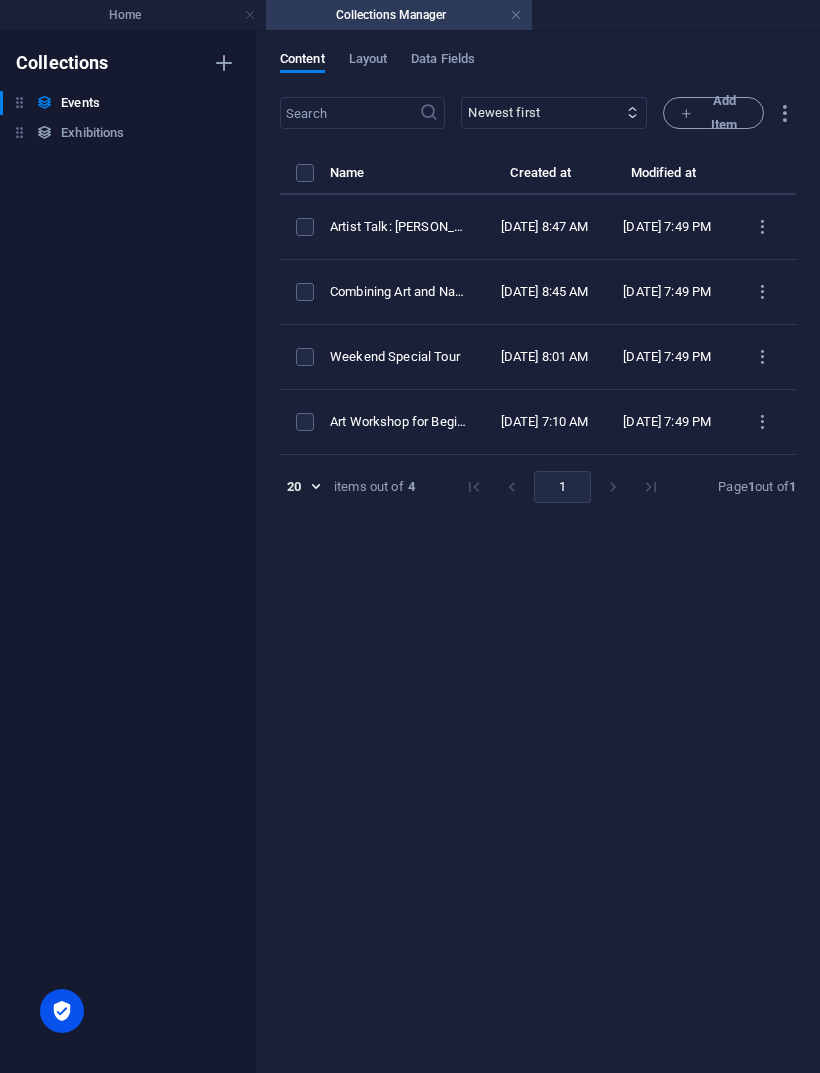 click at bounding box center [762, 227] 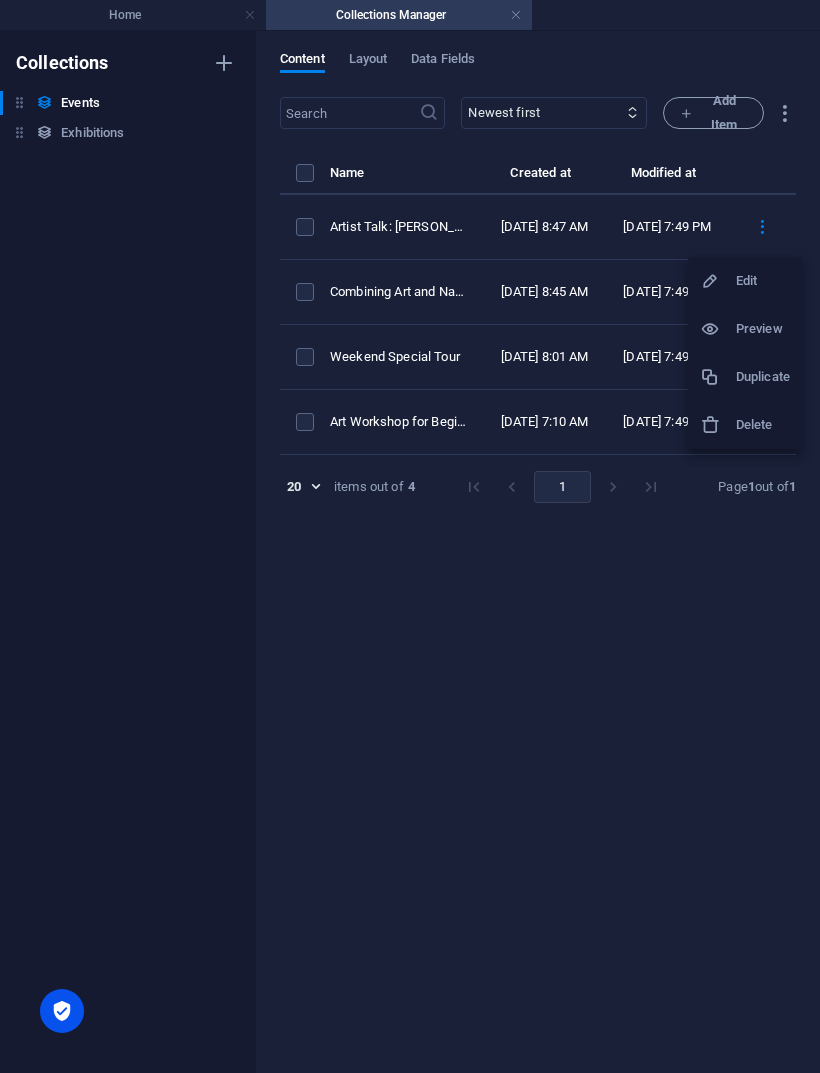 click on "Delete" at bounding box center [763, 425] 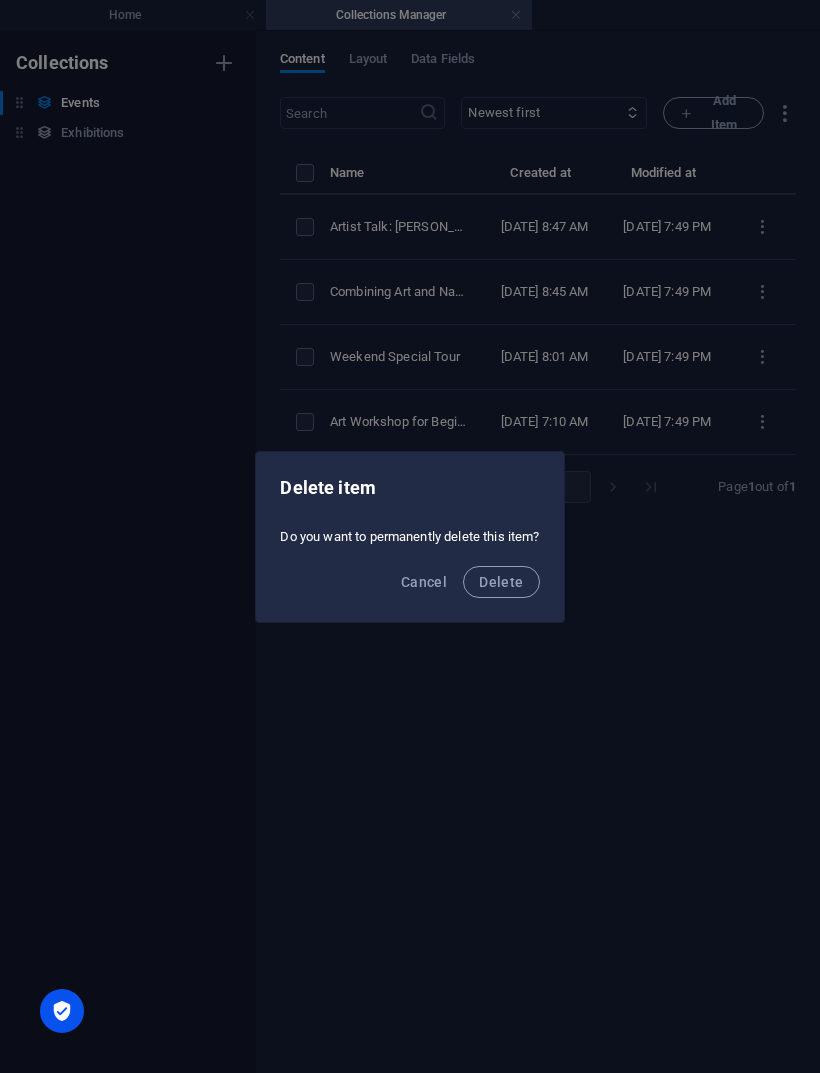 click on "Delete" at bounding box center (501, 582) 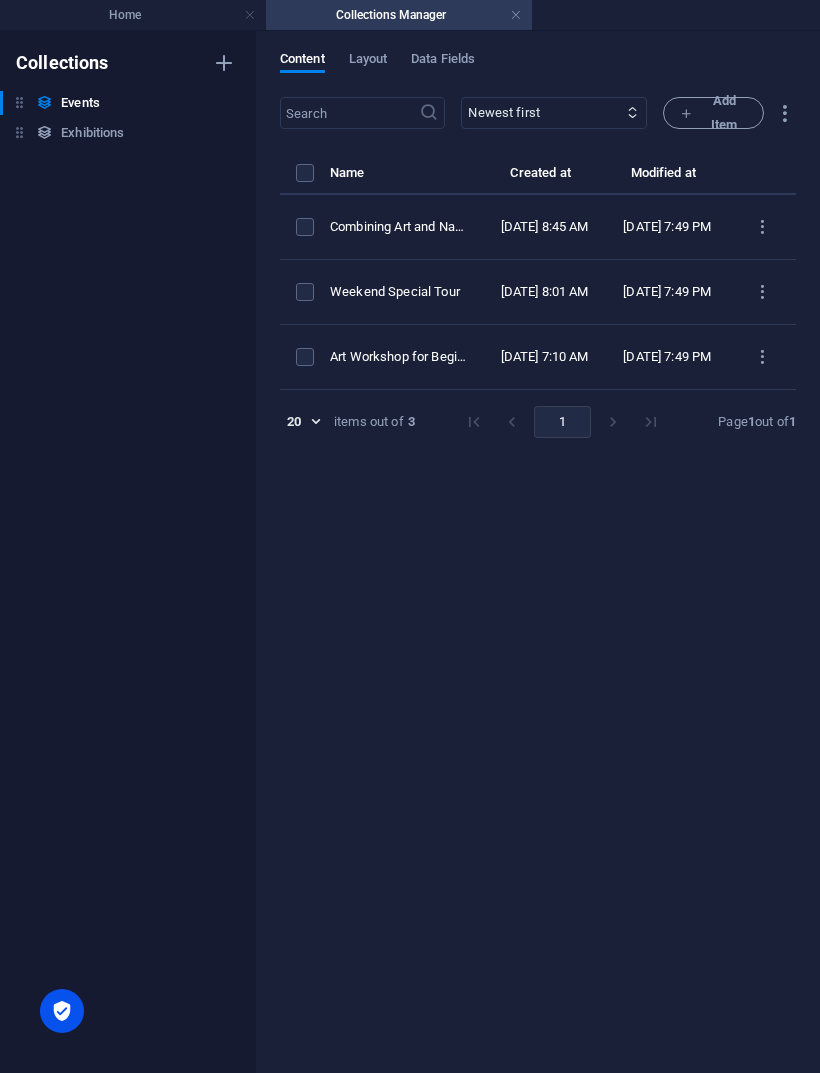 click at bounding box center (784, 113) 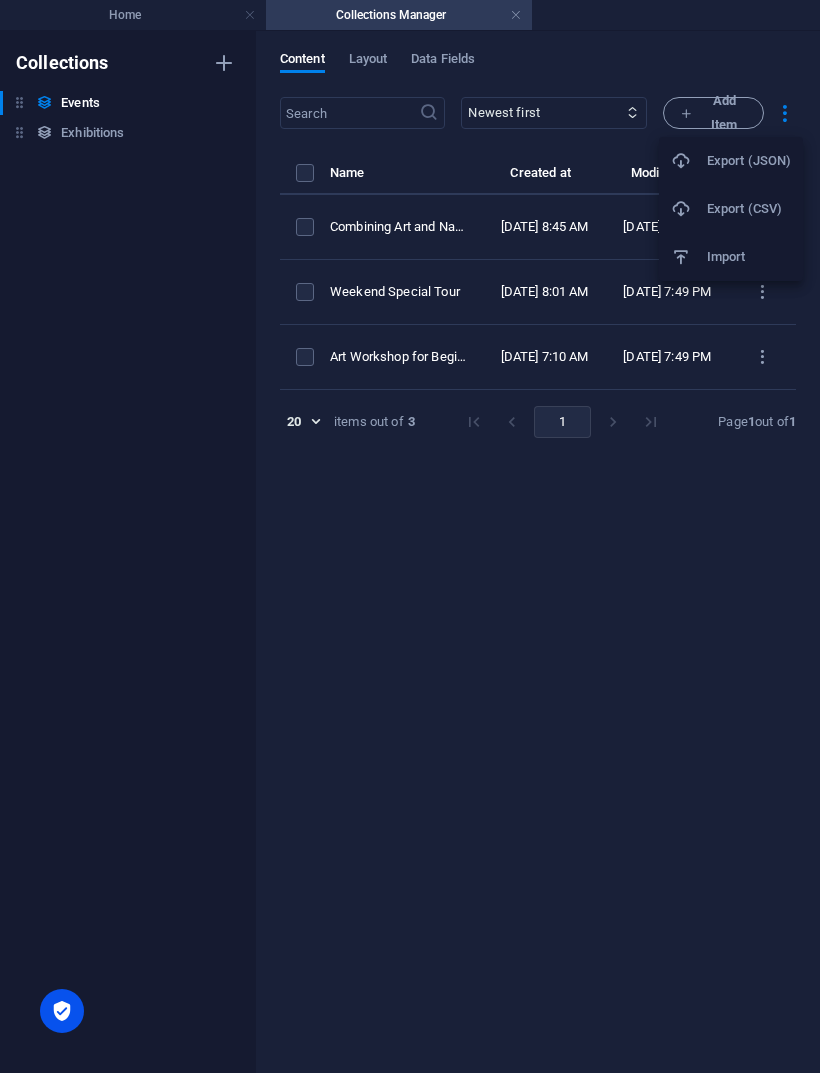 click at bounding box center (410, 536) 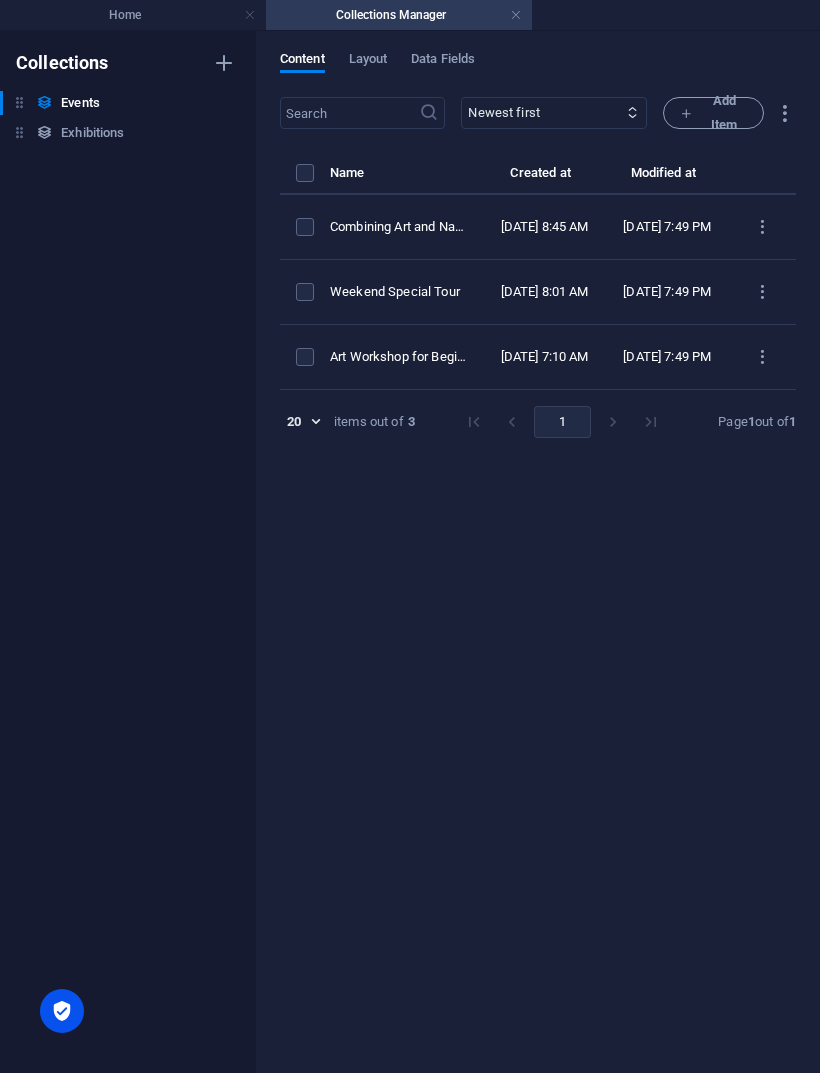 click at bounding box center [762, 357] 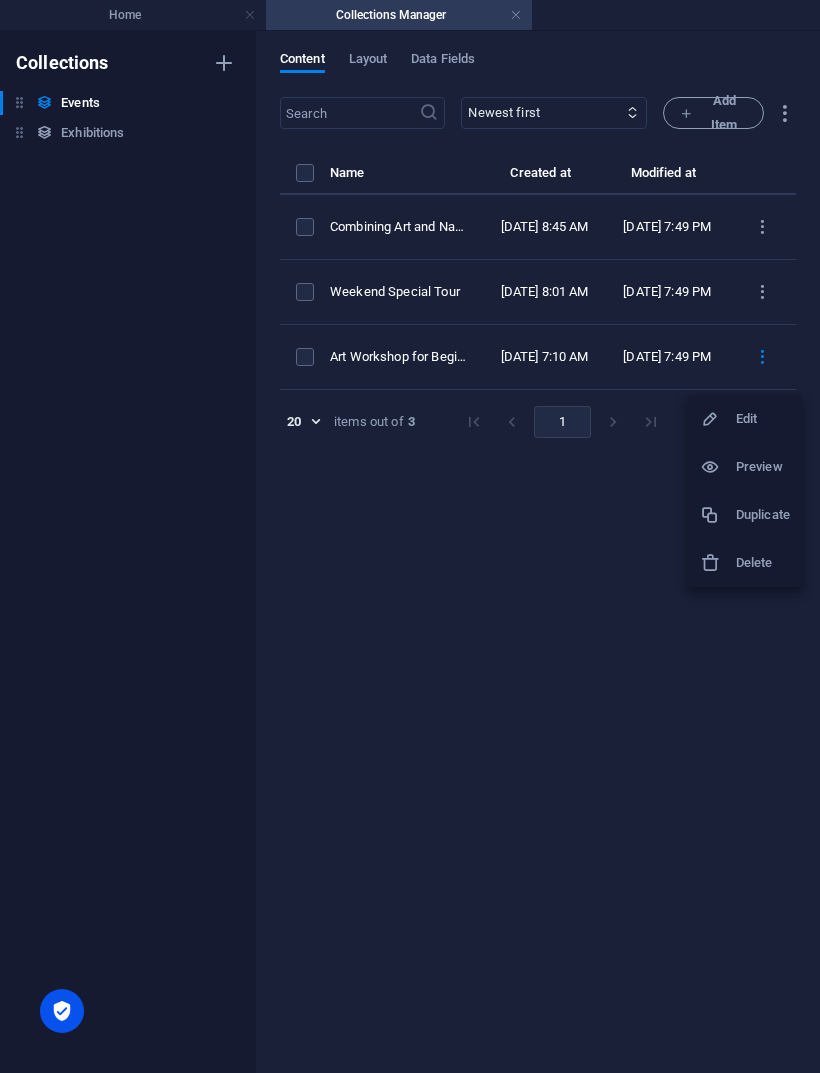 click on "Delete" at bounding box center (763, 563) 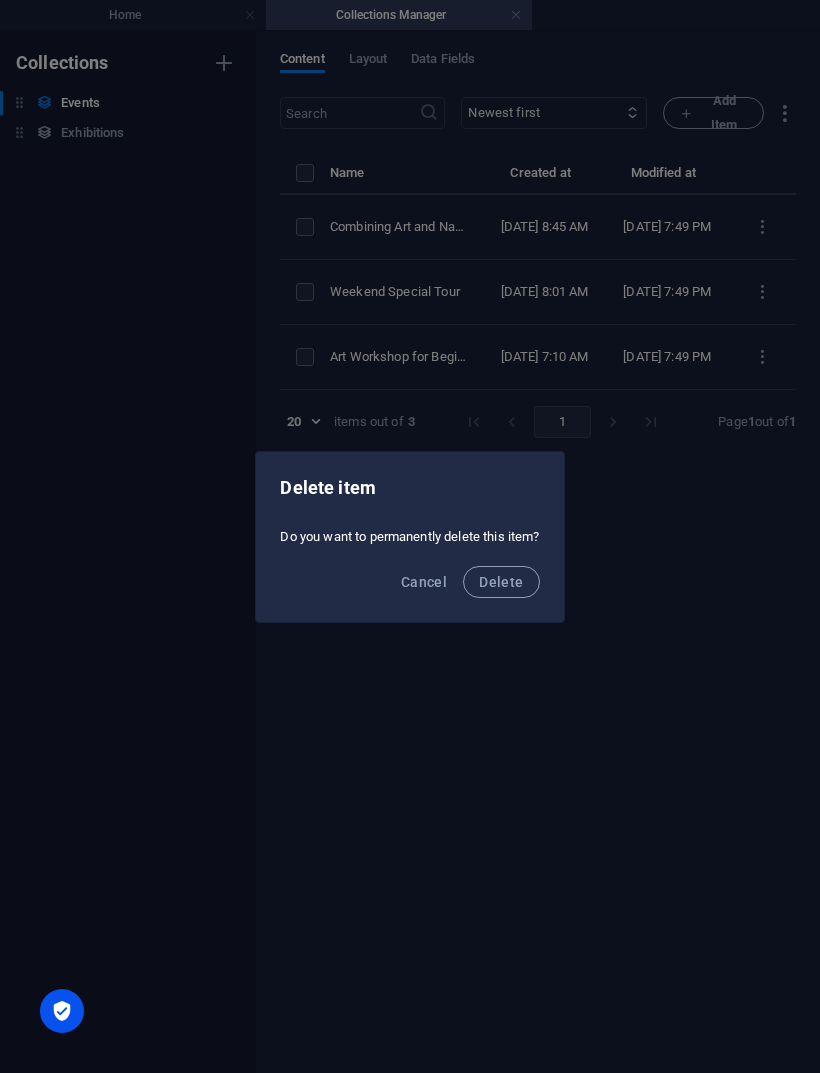 click on "Delete" at bounding box center (501, 582) 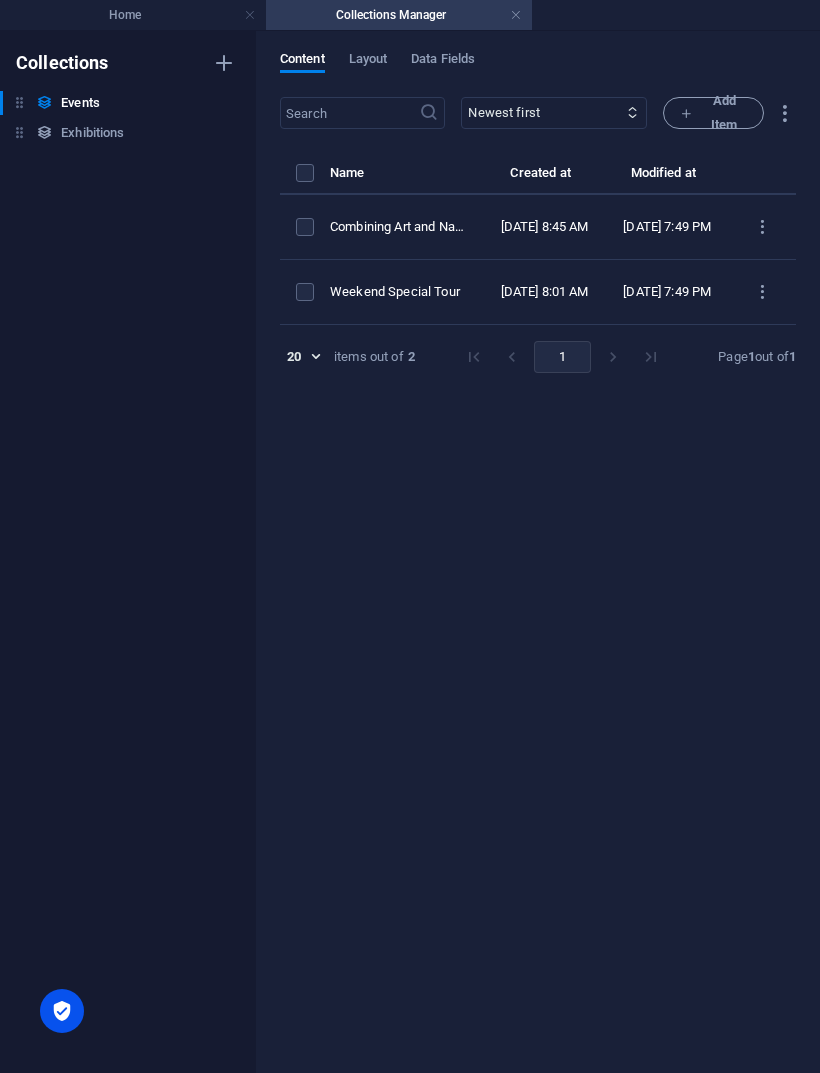 click at bounding box center (762, 292) 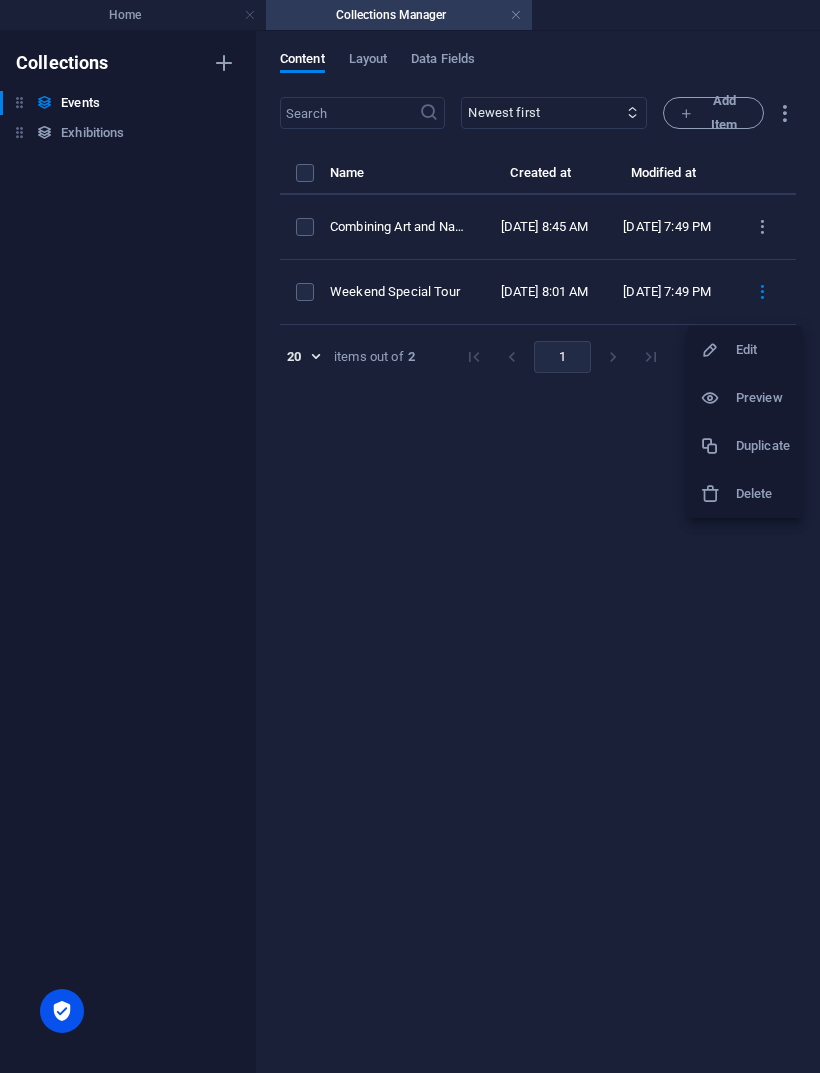 click on "Delete" at bounding box center [763, 494] 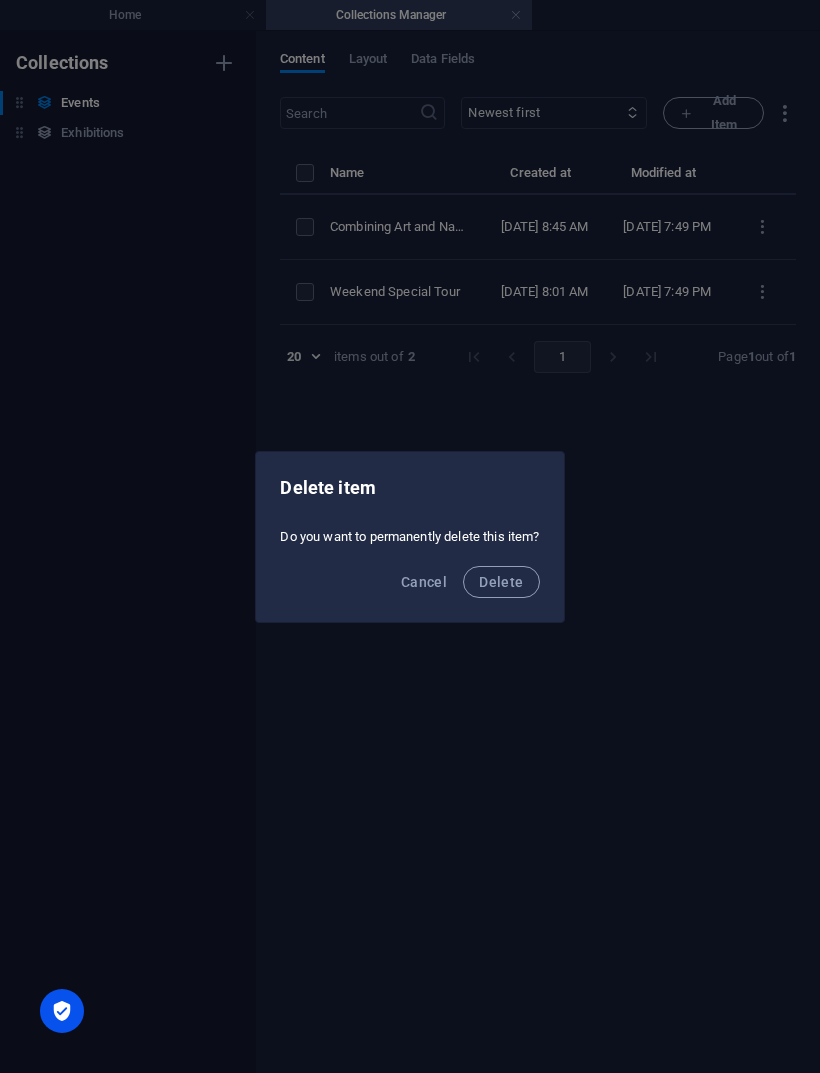click on "Delete" at bounding box center [501, 582] 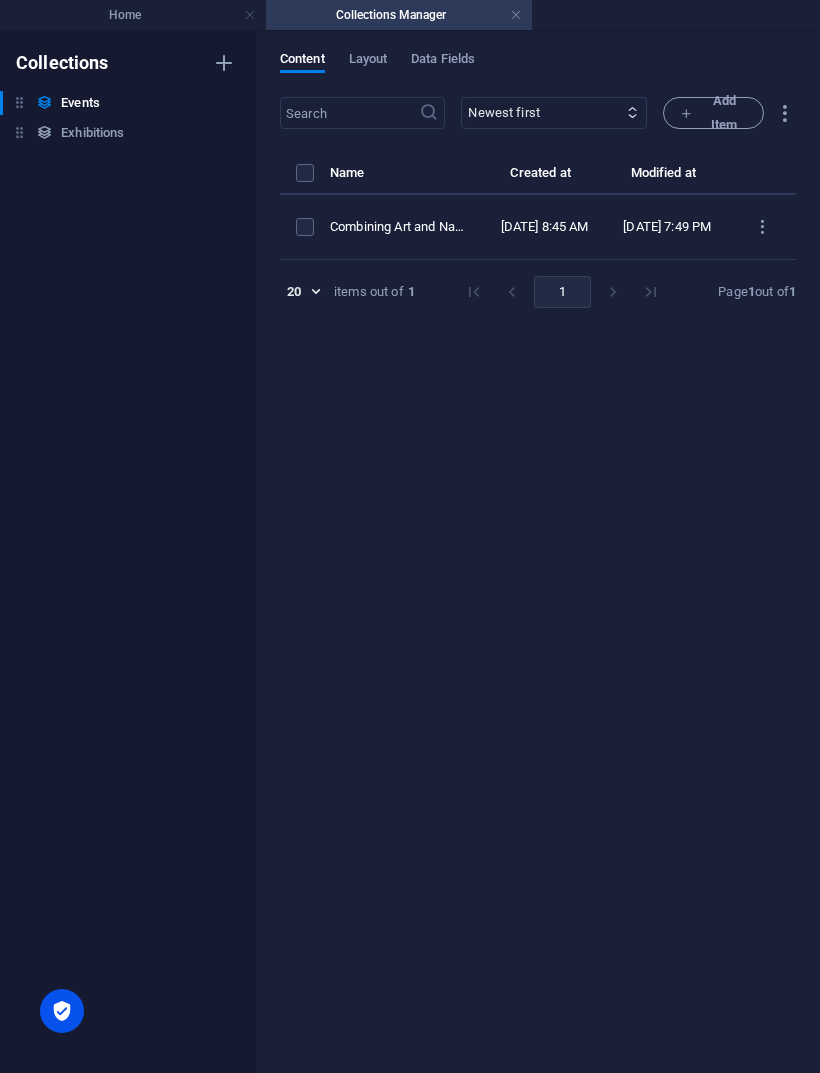 click at bounding box center [762, 227] 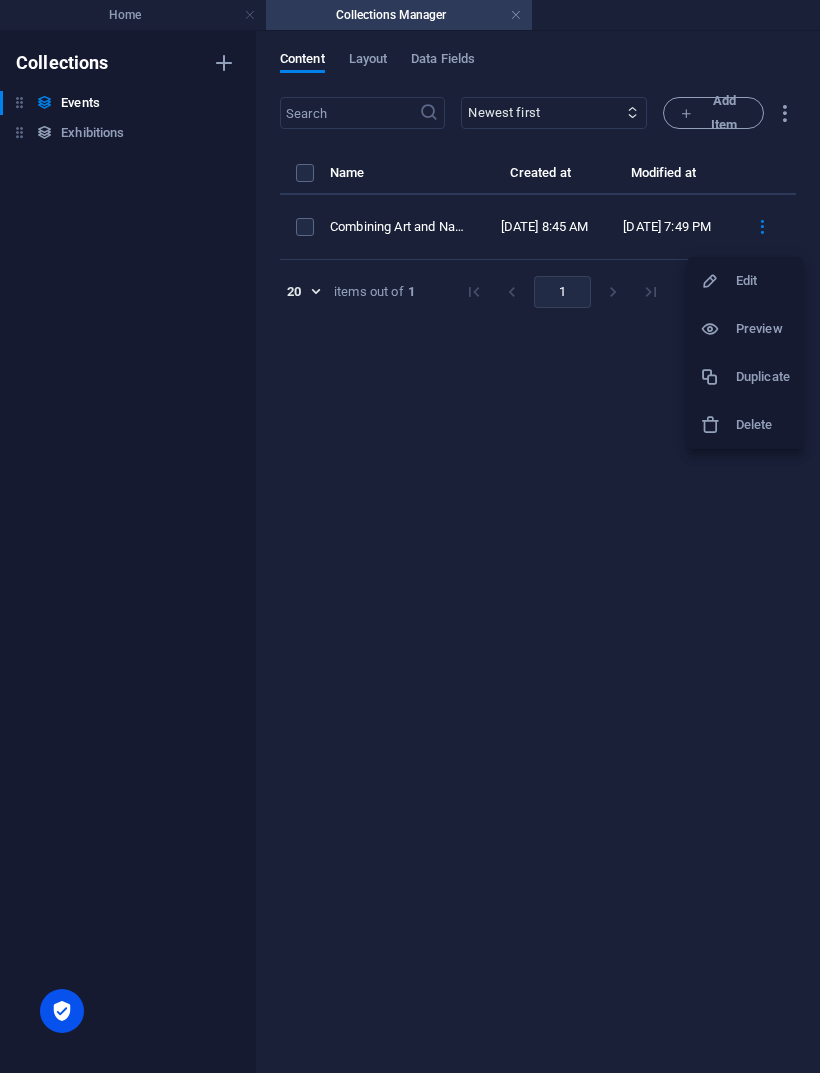 click on "Delete" at bounding box center (763, 425) 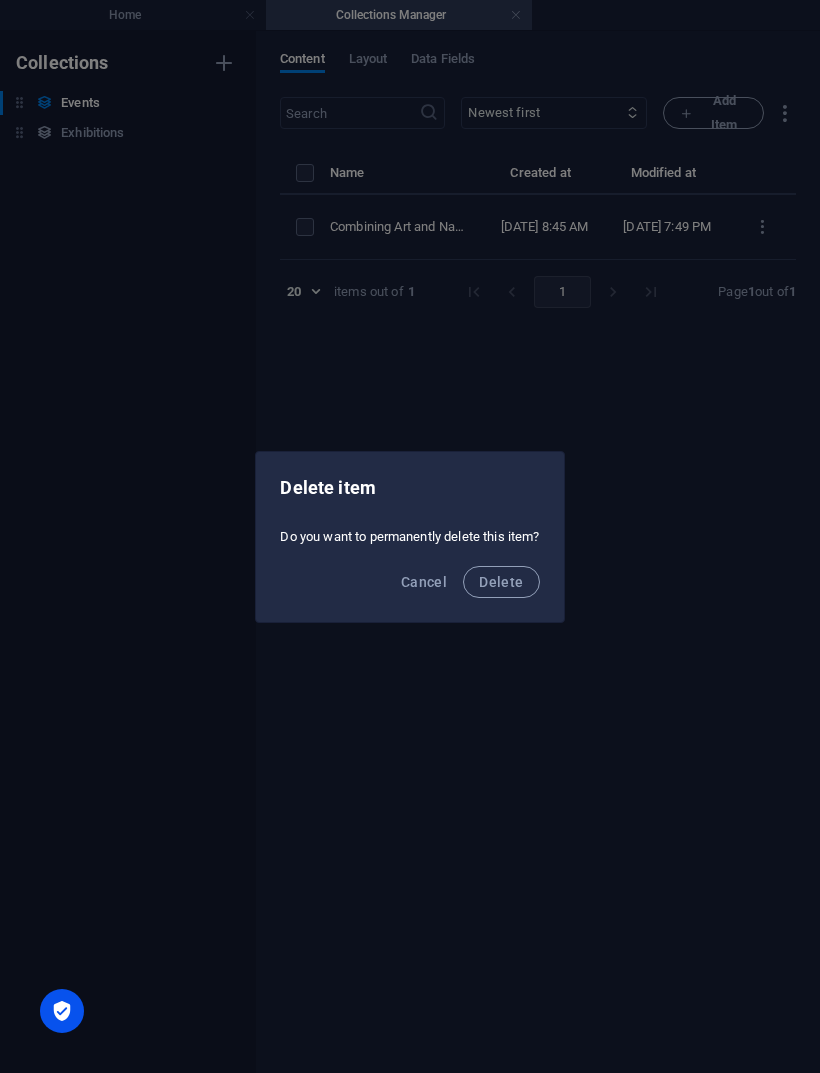 click on "Delete" at bounding box center [501, 582] 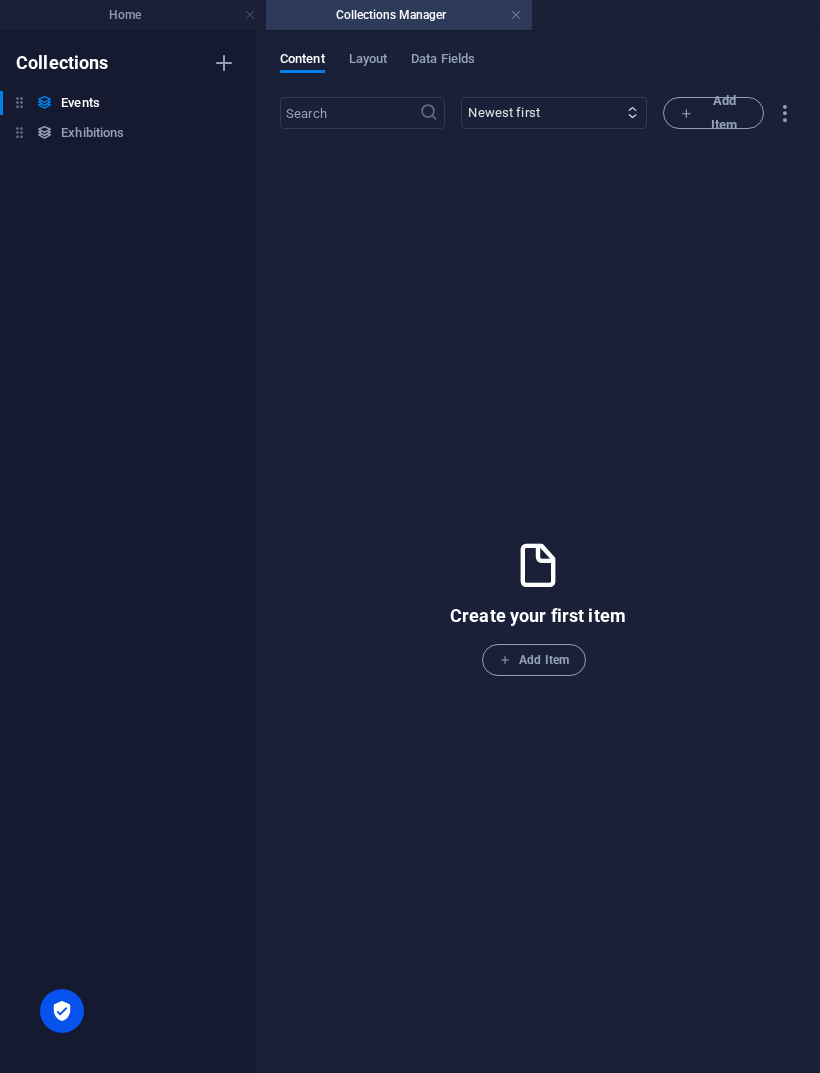 click on "Exhibitions" at bounding box center (92, 133) 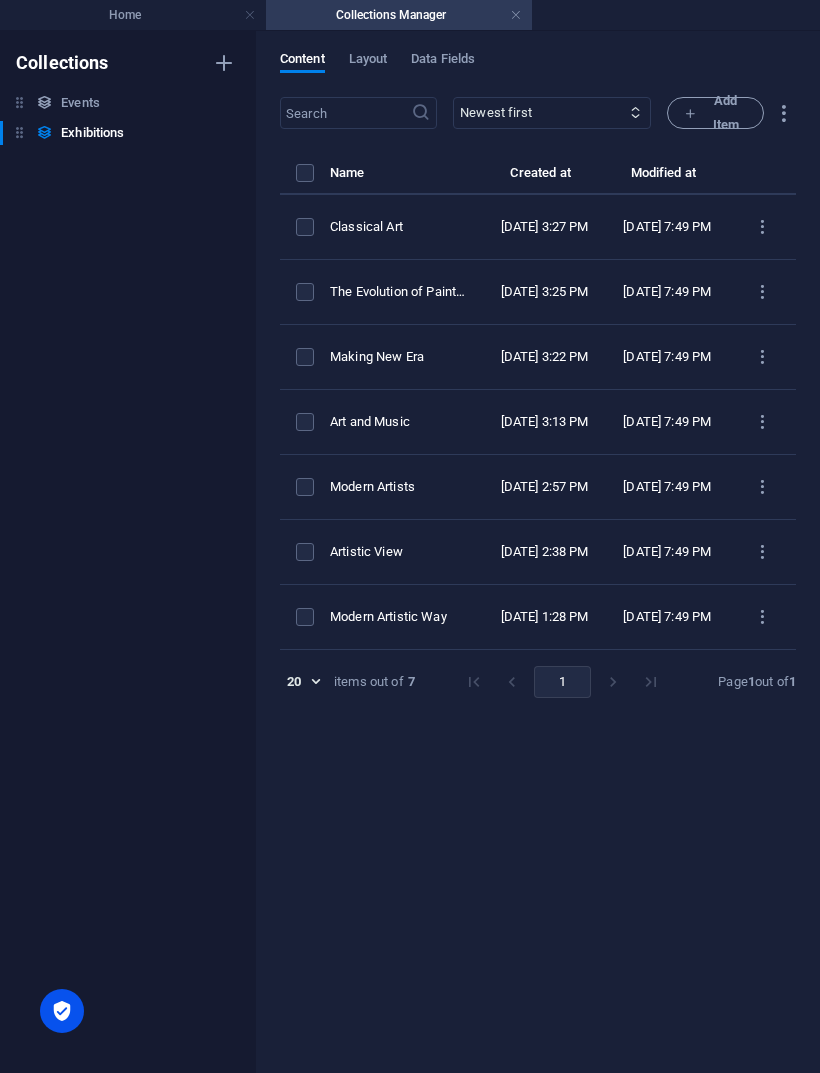 click at bounding box center (305, 173) 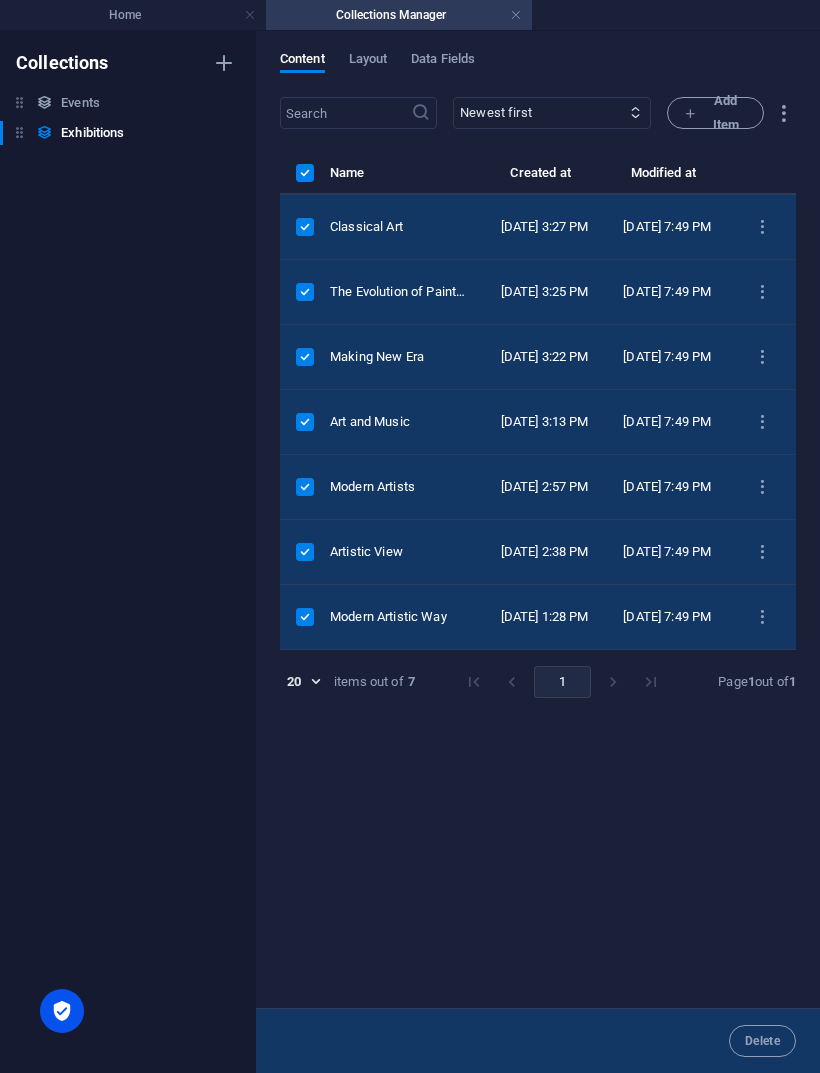 click on "Delete" at bounding box center (762, 1041) 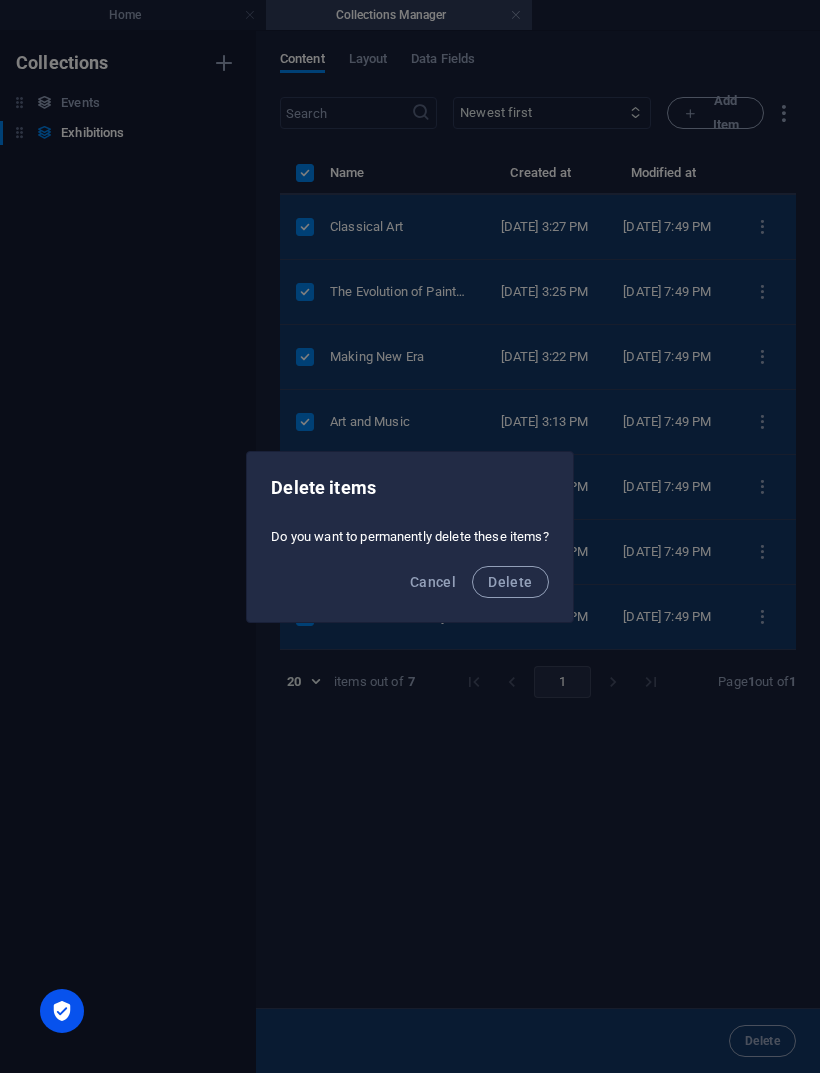 click on "Delete" at bounding box center [510, 582] 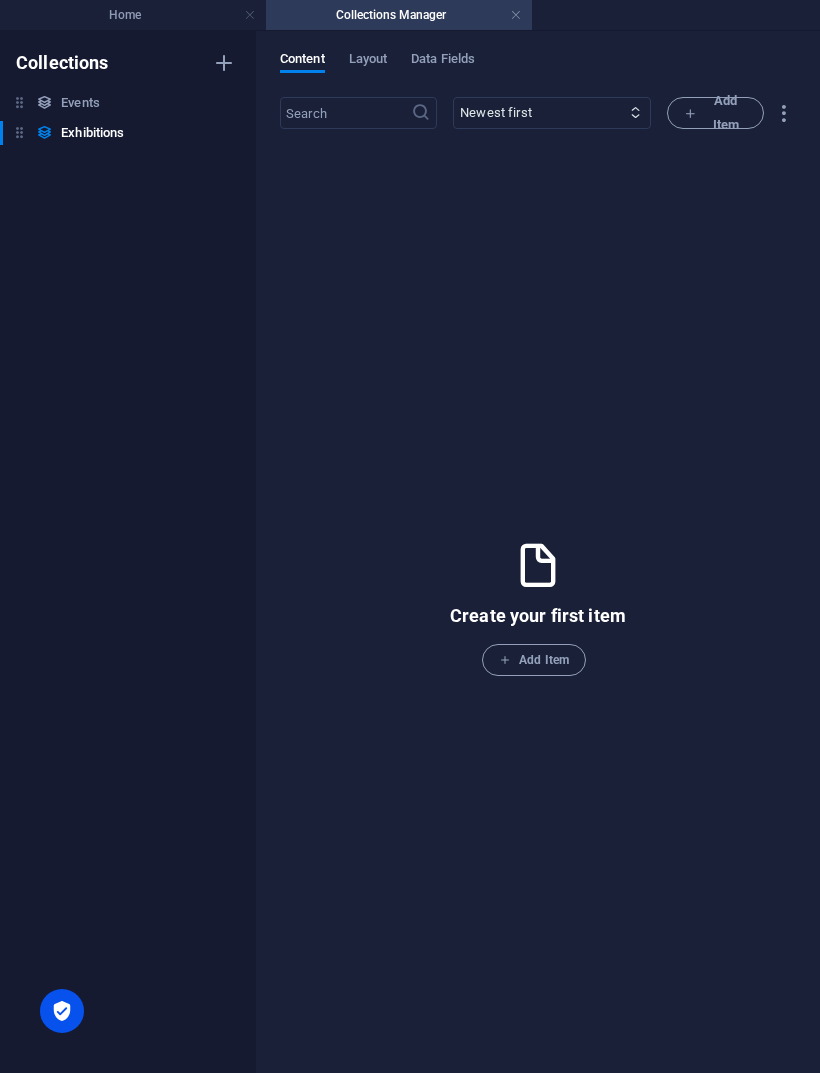 click at bounding box center [224, 103] 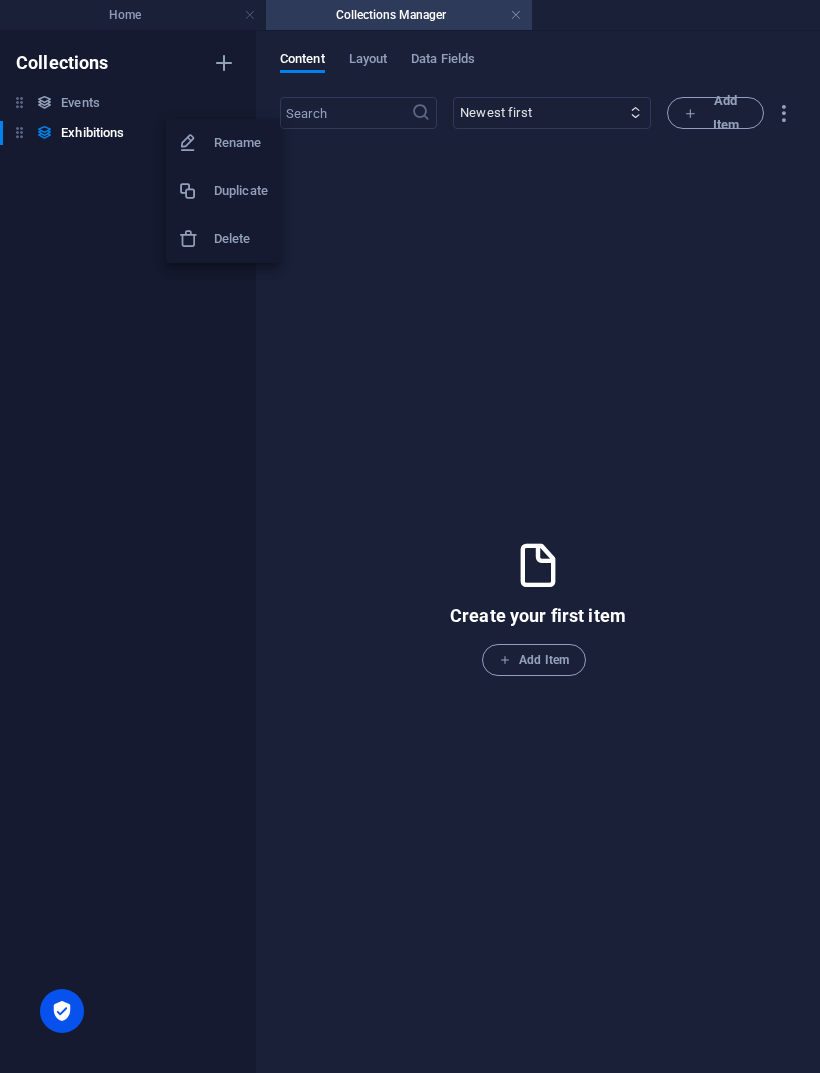 click at bounding box center [188, 239] 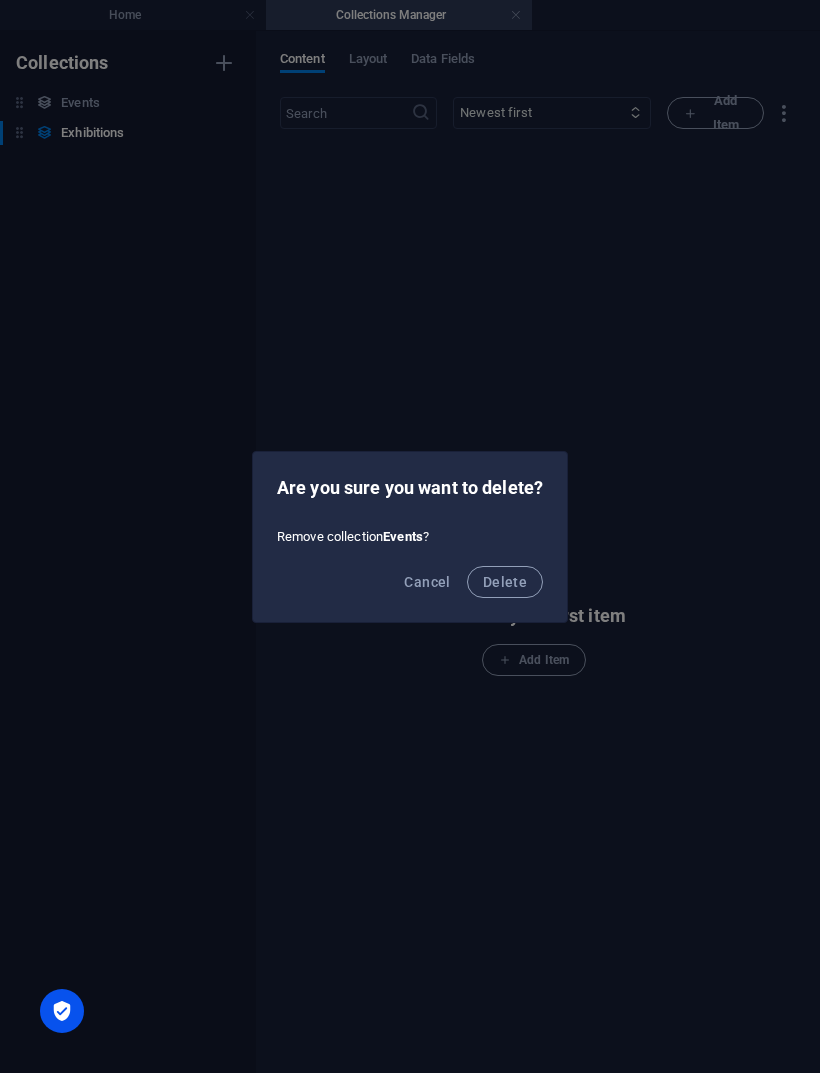 click on "Delete" at bounding box center (505, 582) 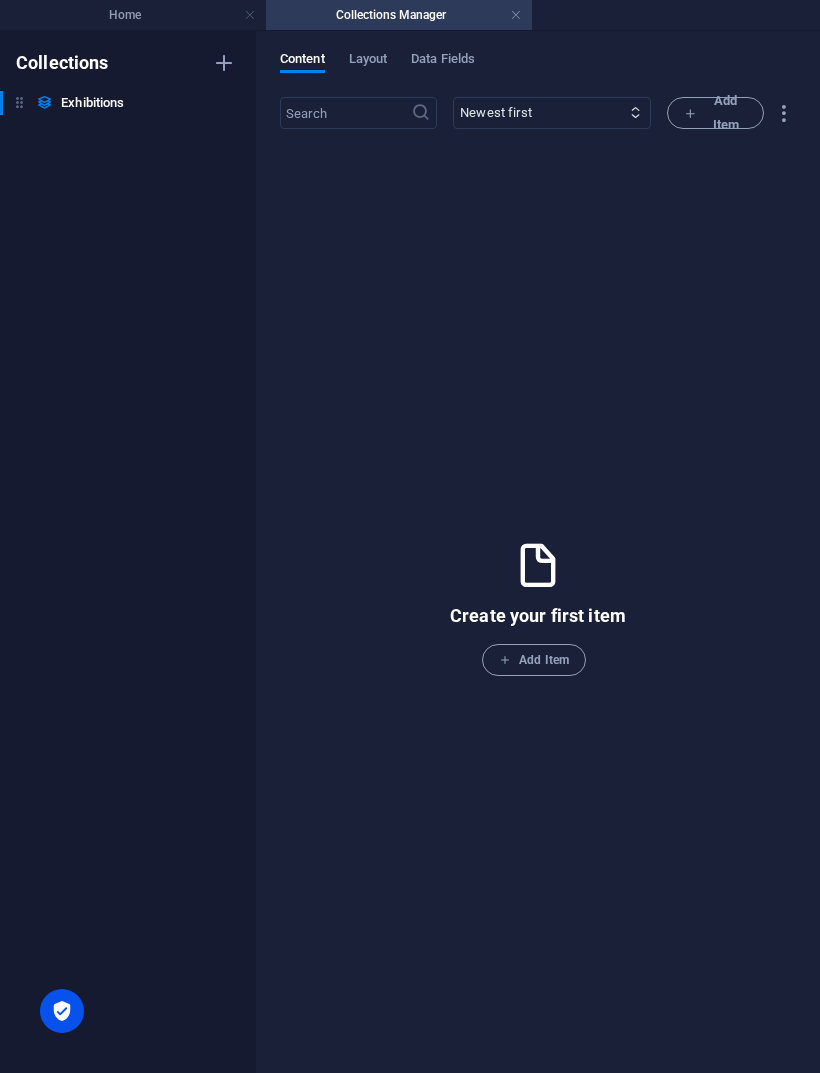 click at bounding box center (224, 103) 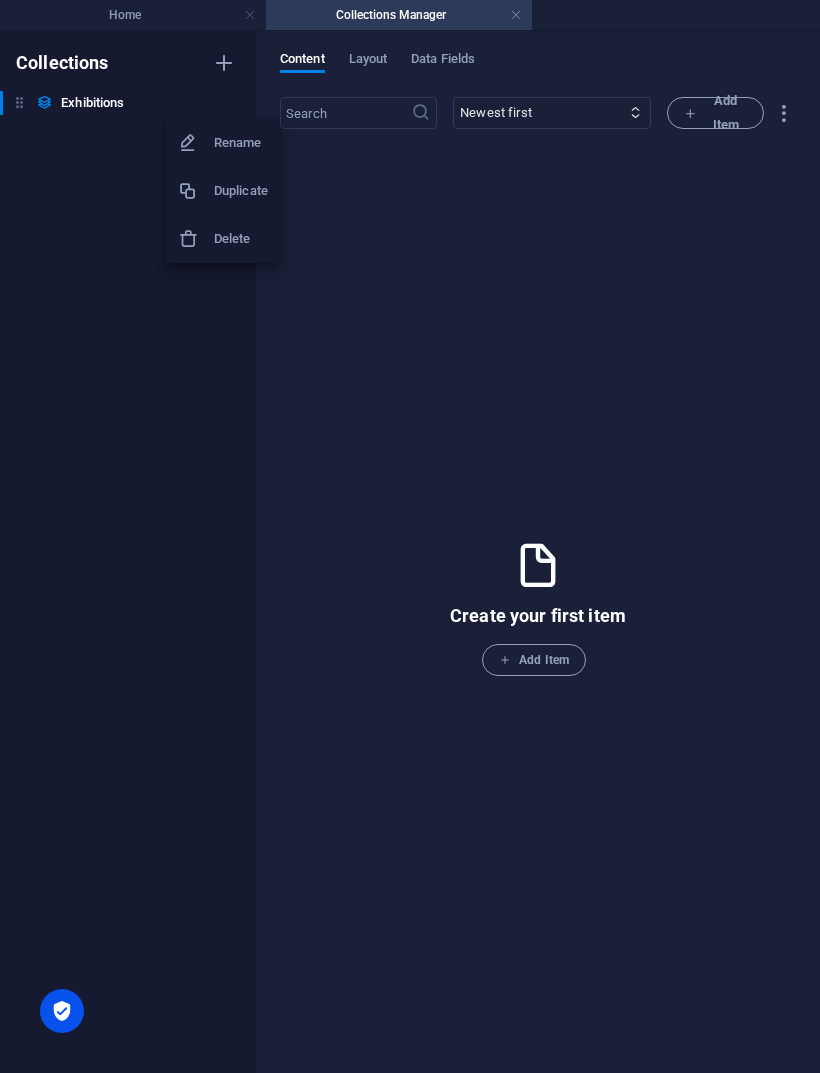 click at bounding box center [188, 239] 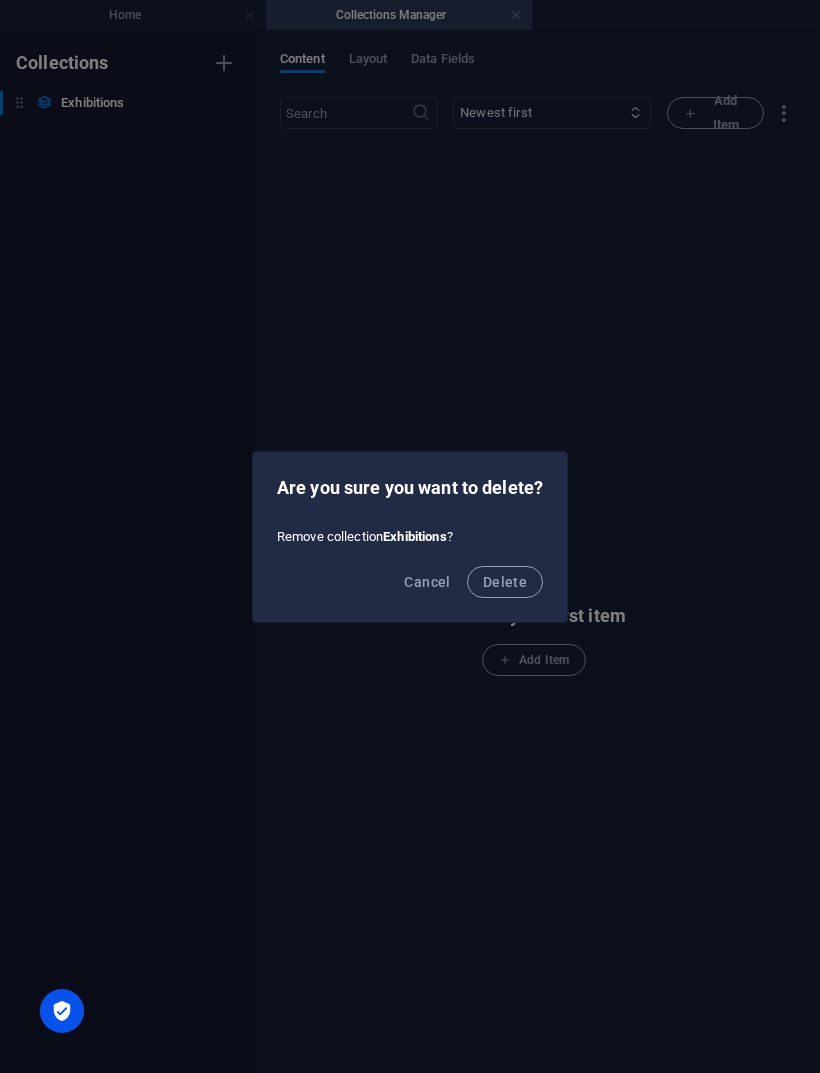 click on "Delete" at bounding box center [505, 582] 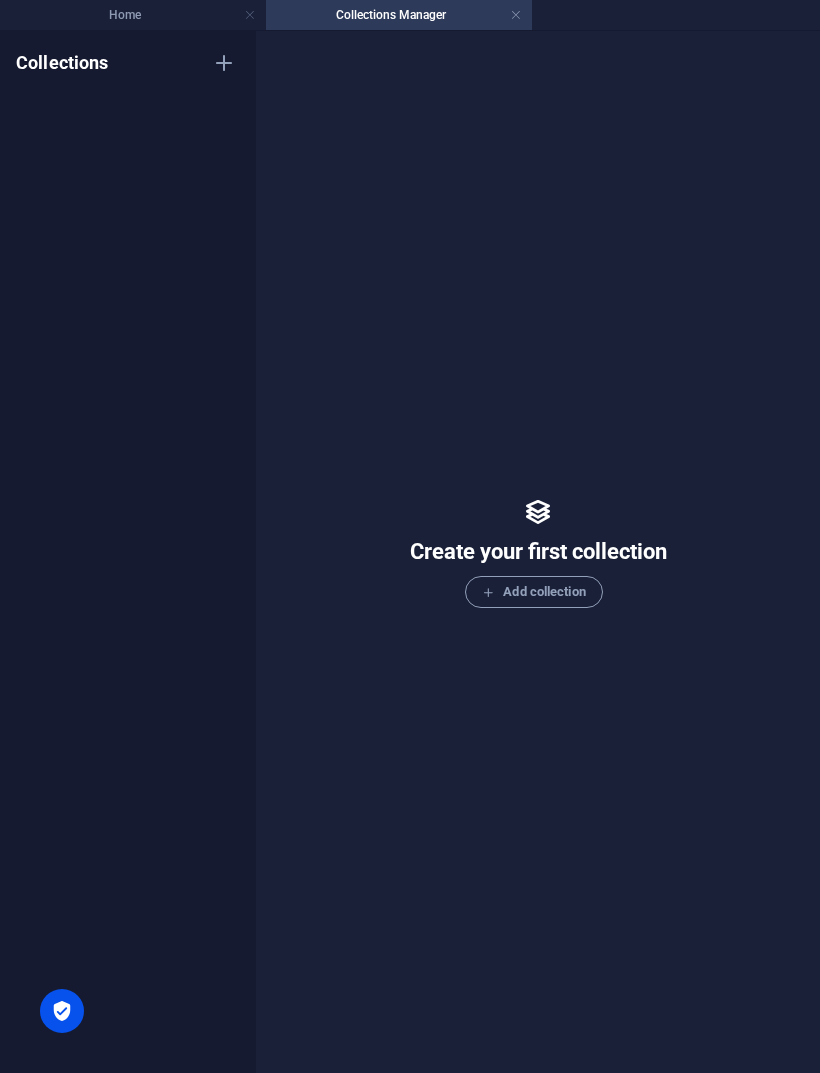 click at bounding box center [516, 15] 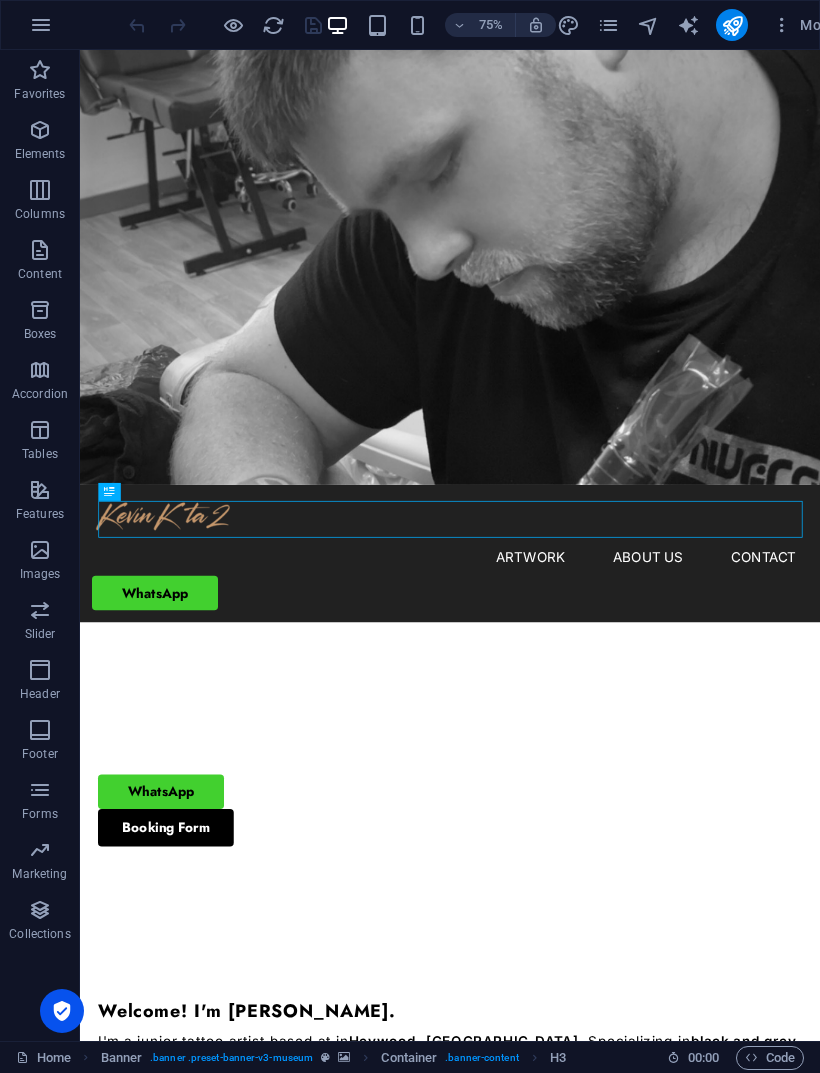 click at bounding box center (782, 25) 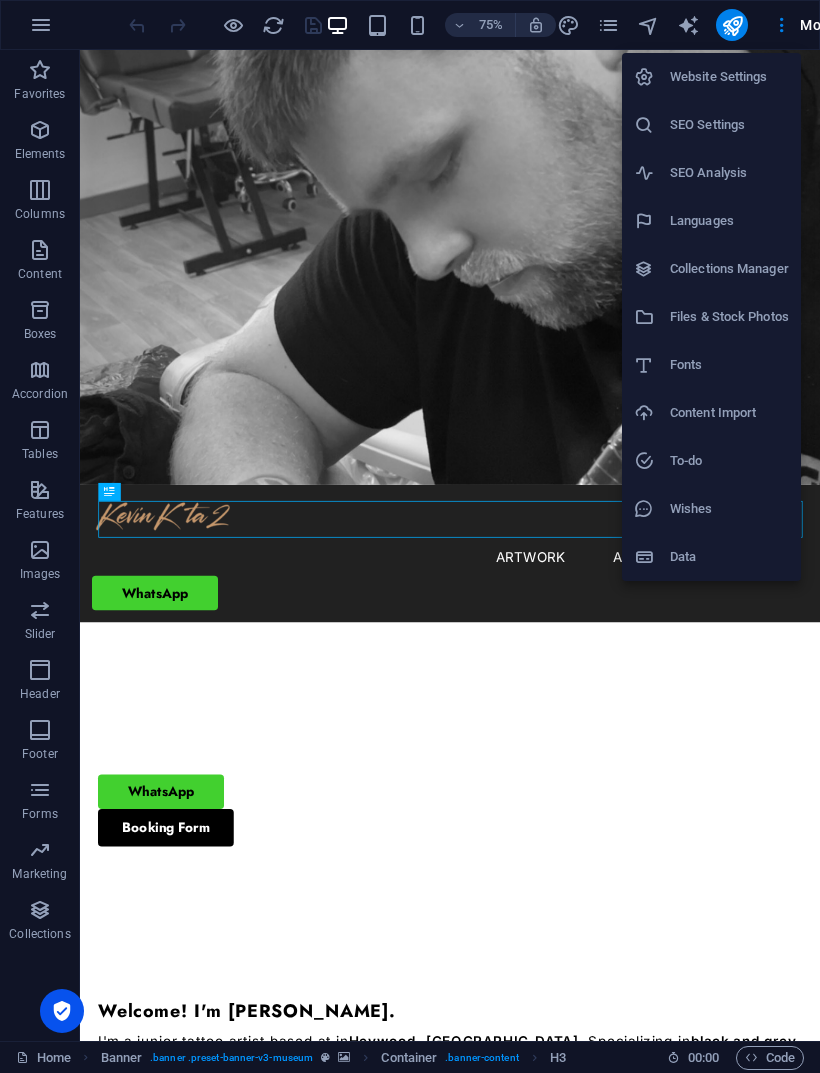 click on "SEO Analysis" at bounding box center [729, 173] 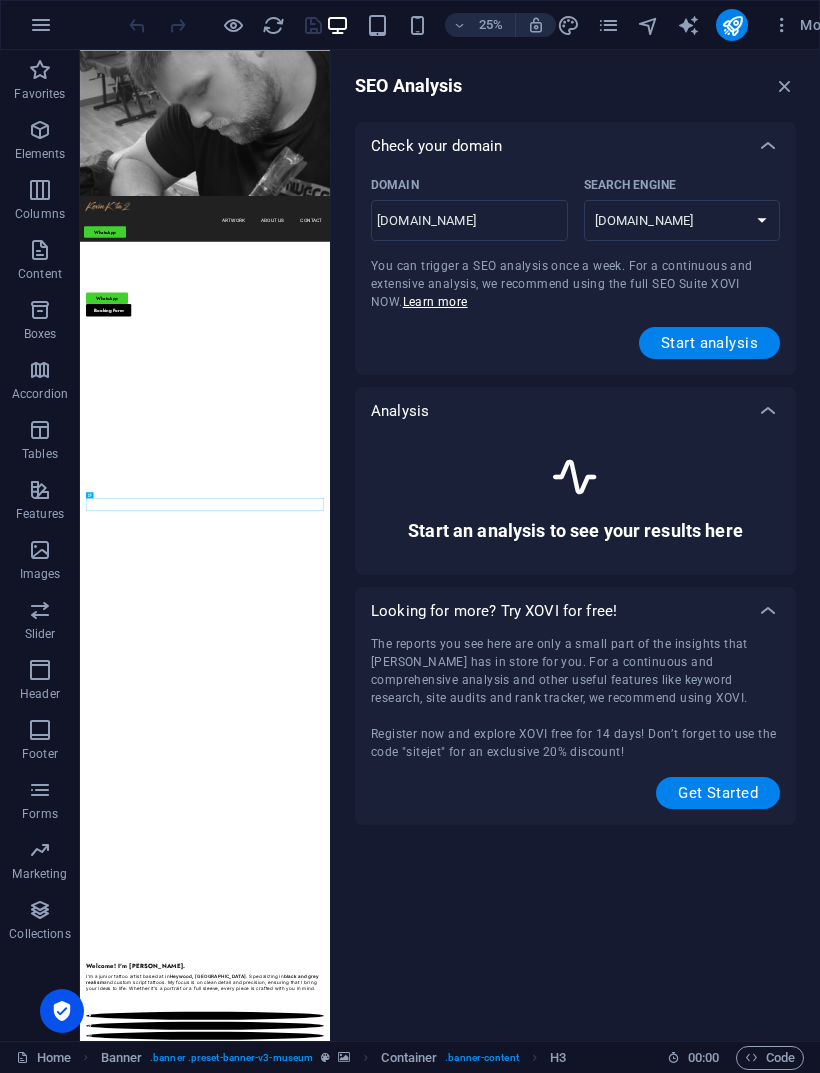 click on "Start analysis" at bounding box center [709, 343] 